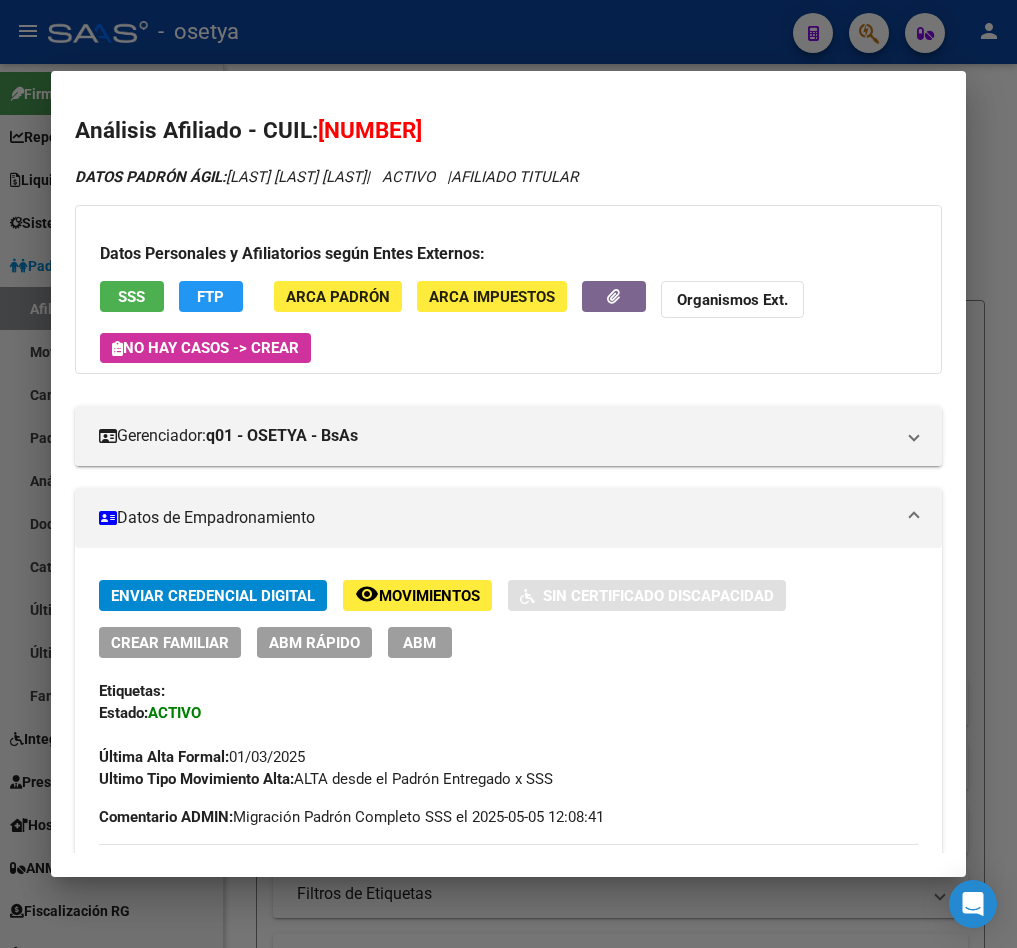 scroll, scrollTop: 0, scrollLeft: 0, axis: both 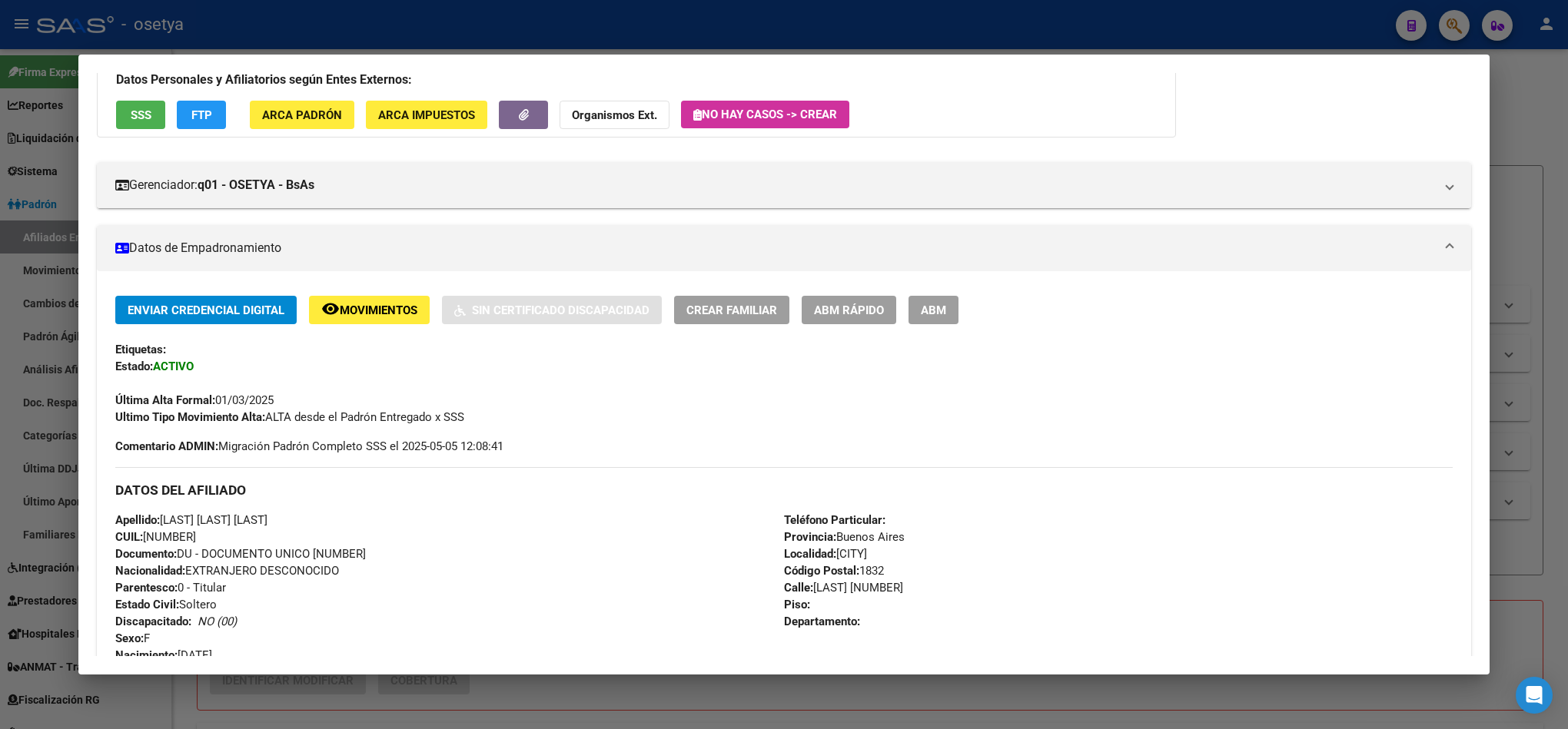 click at bounding box center [784, 364] 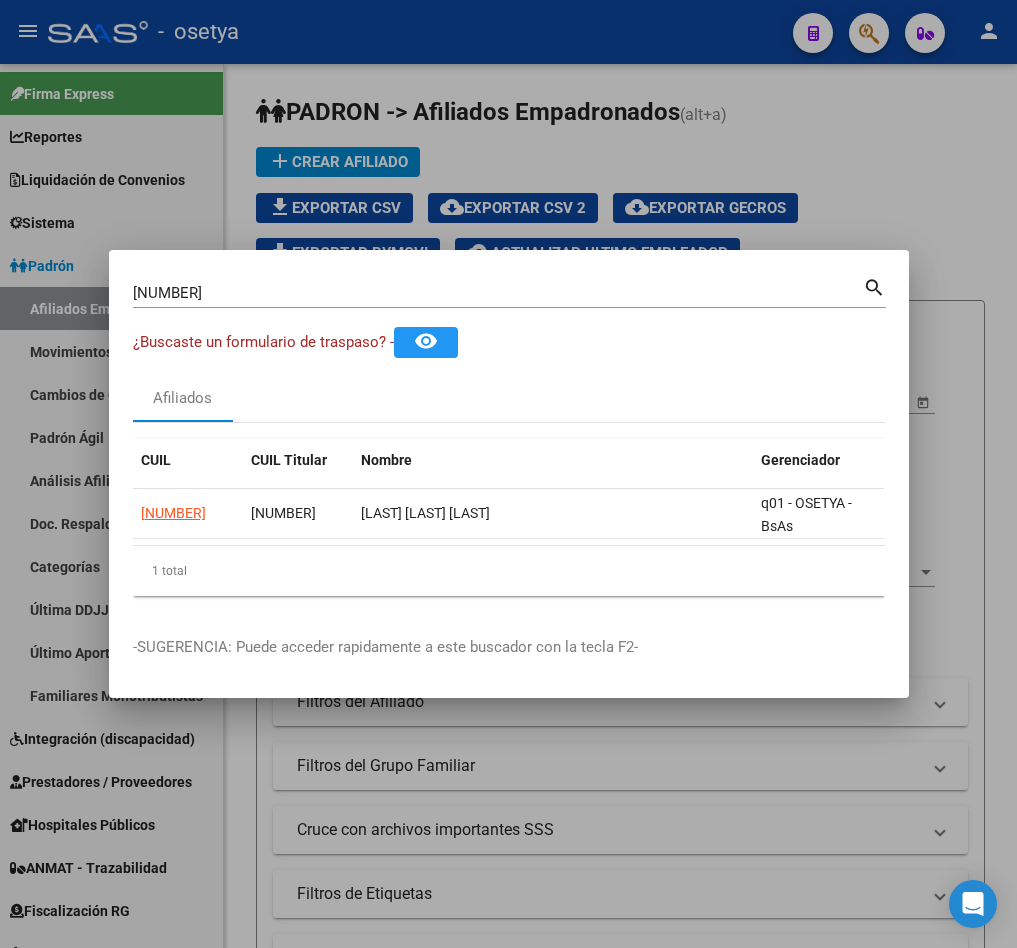 click on "[NUMBER]" at bounding box center [498, 293] 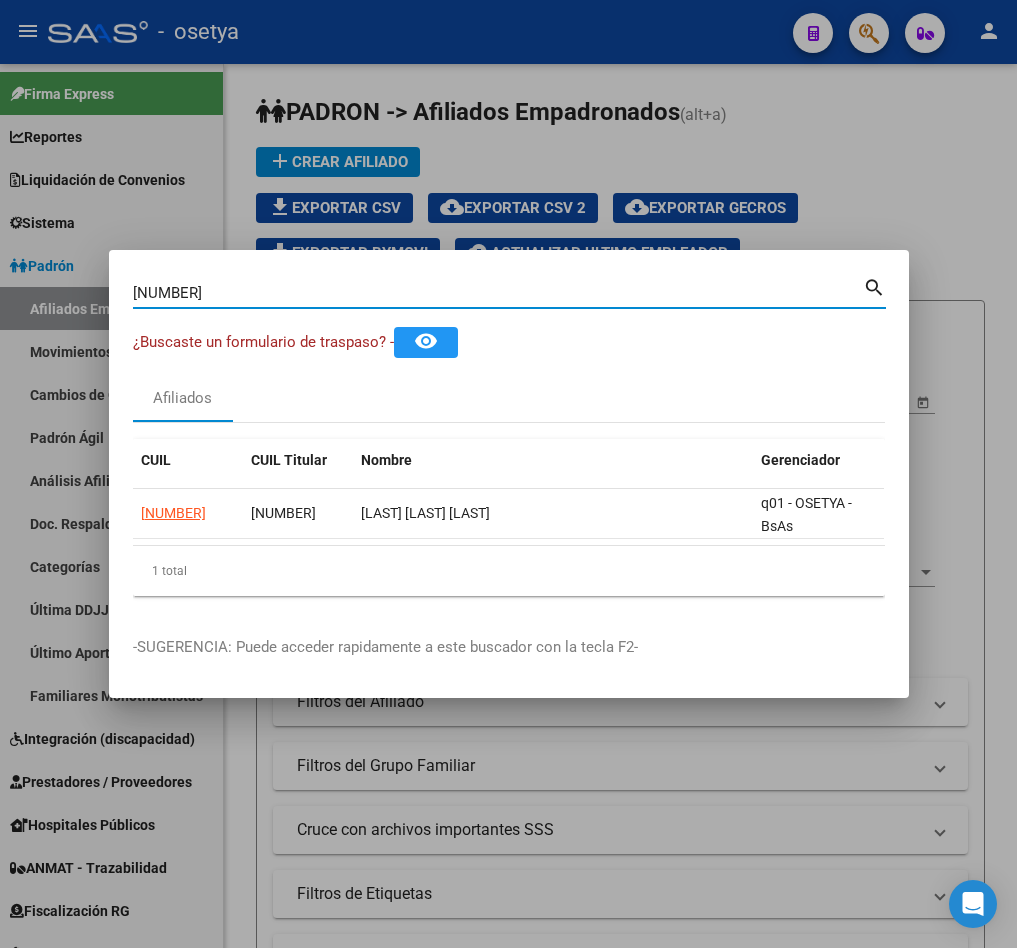 click on "[NUMBER]" at bounding box center (498, 293) 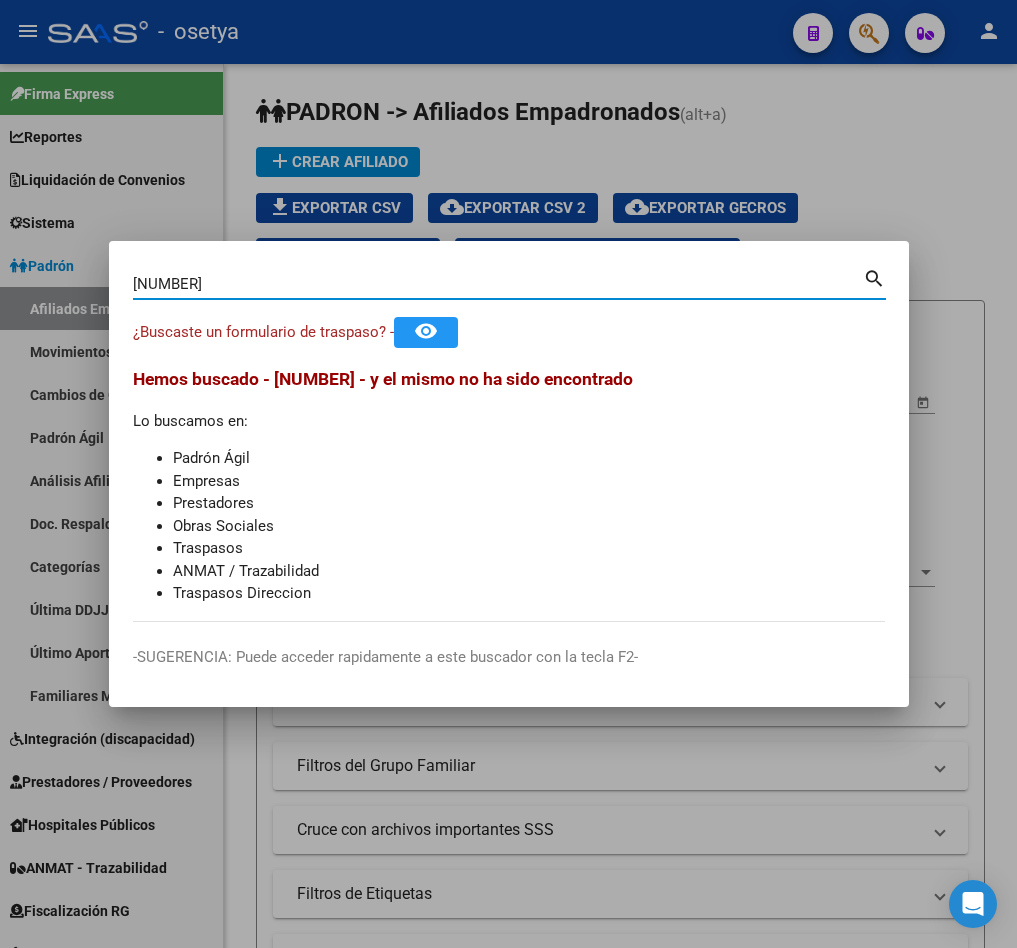 type on "[NUMBER]" 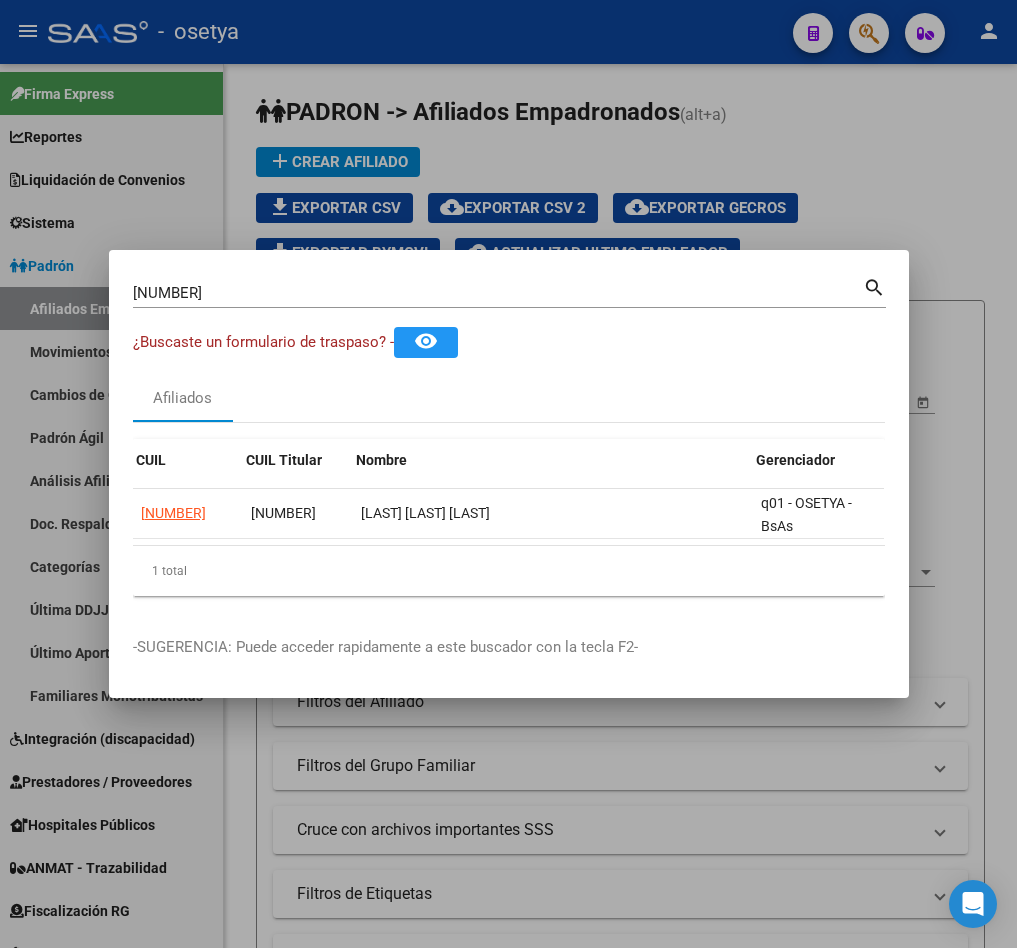 scroll, scrollTop: 0, scrollLeft: 28, axis: horizontal 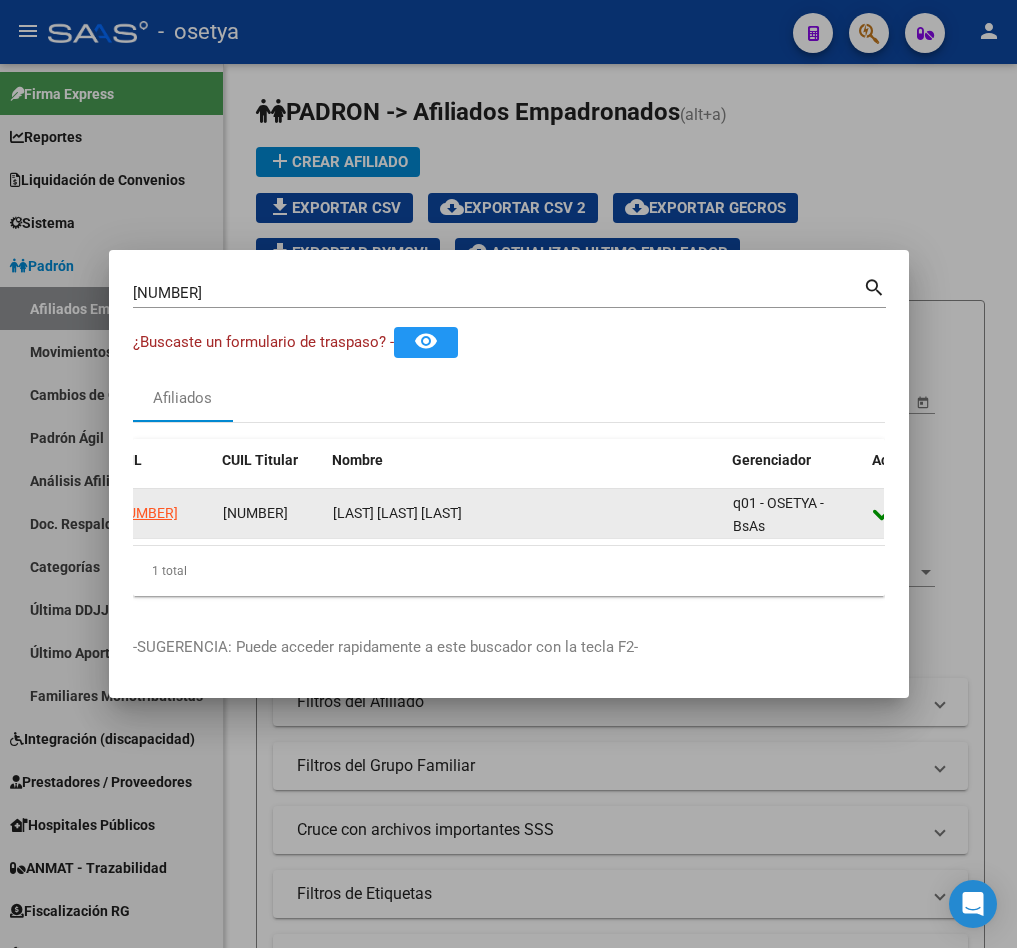 click on "[NUMBER]" 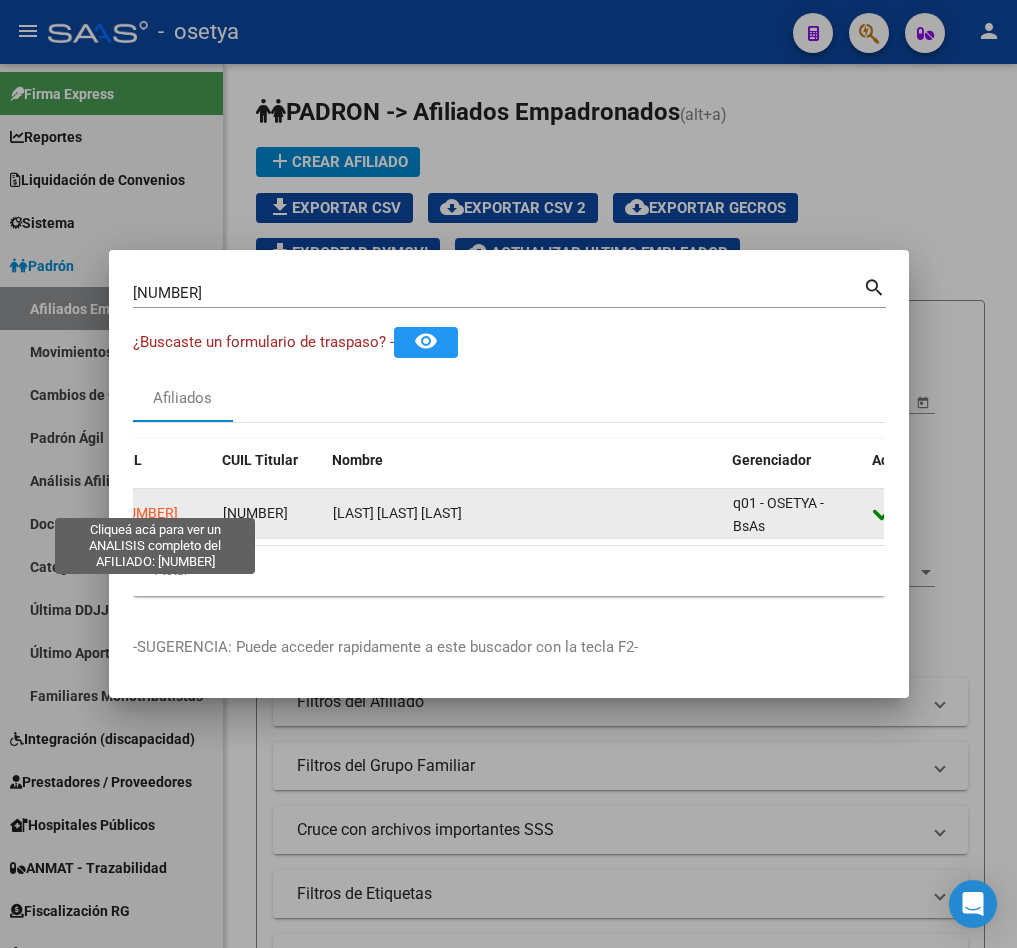 click on "[NUMBER]" 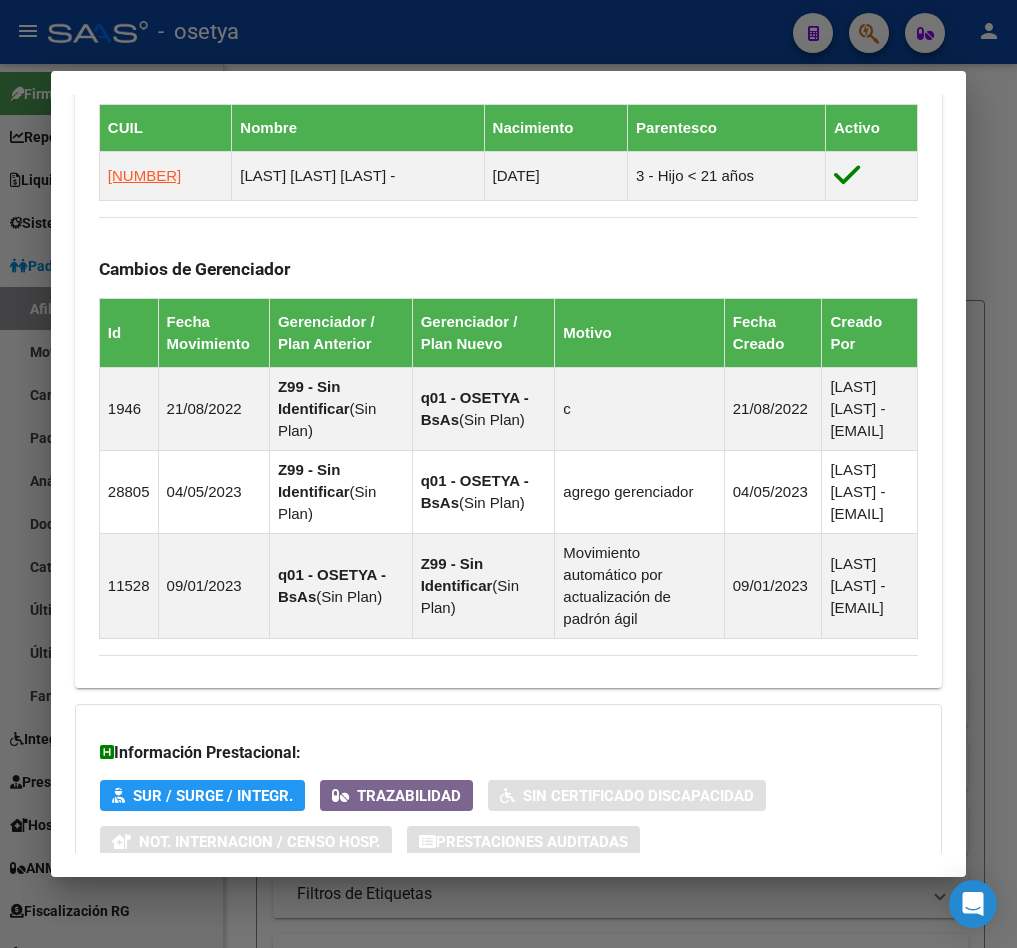 scroll, scrollTop: 1515, scrollLeft: 0, axis: vertical 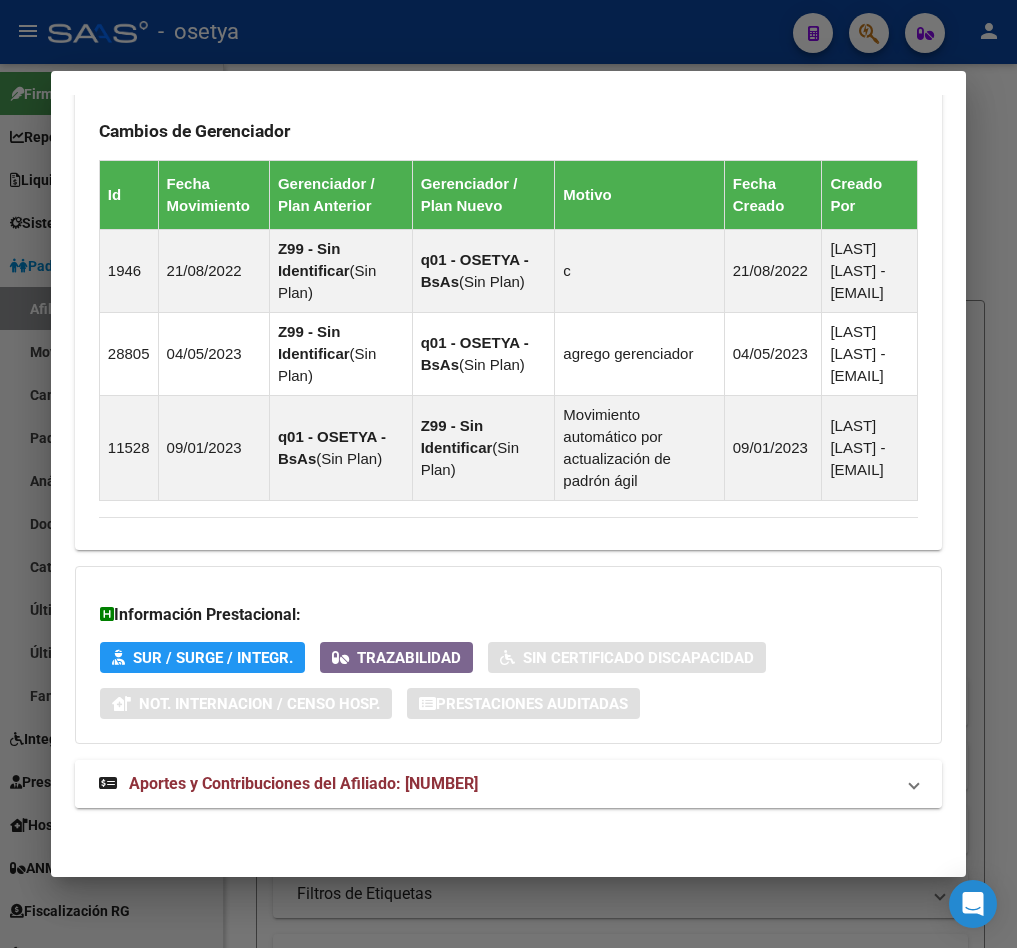 click on "Aportes y Contribuciones del Afiliado: [NUMBER]" at bounding box center [508, 784] 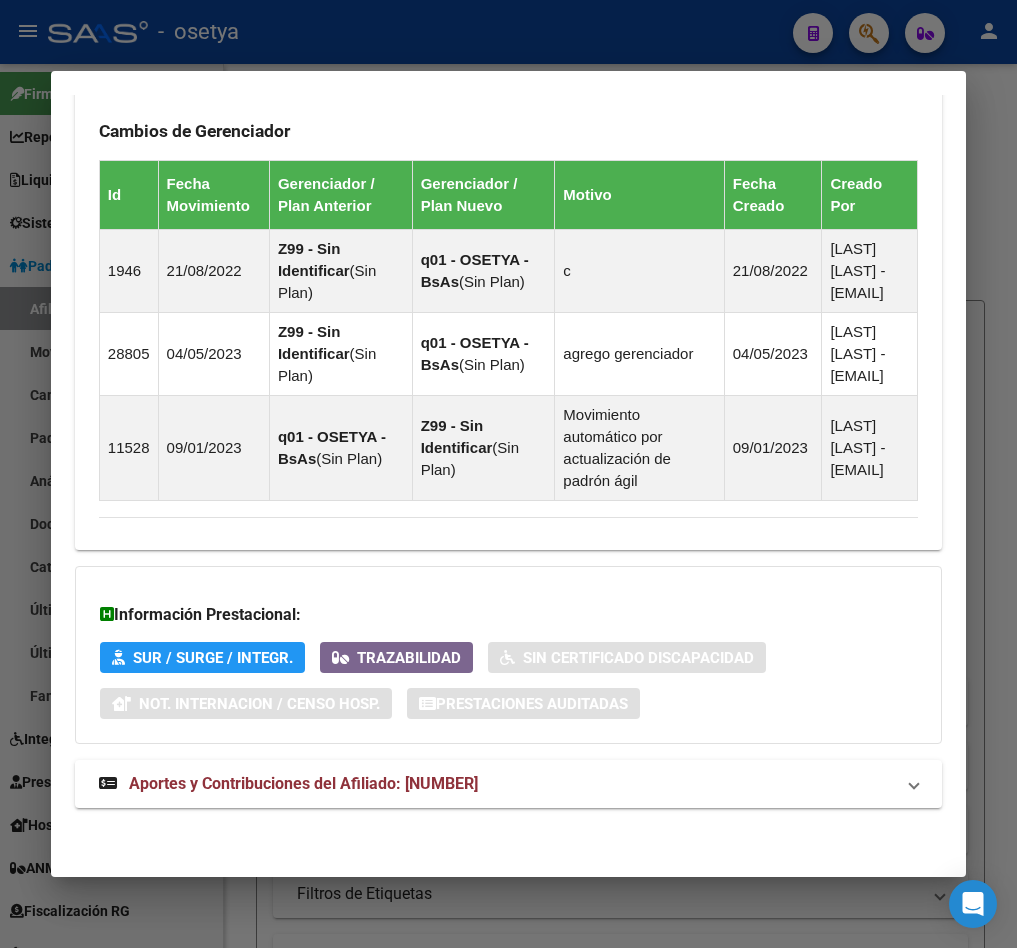 scroll, scrollTop: 1515, scrollLeft: 0, axis: vertical 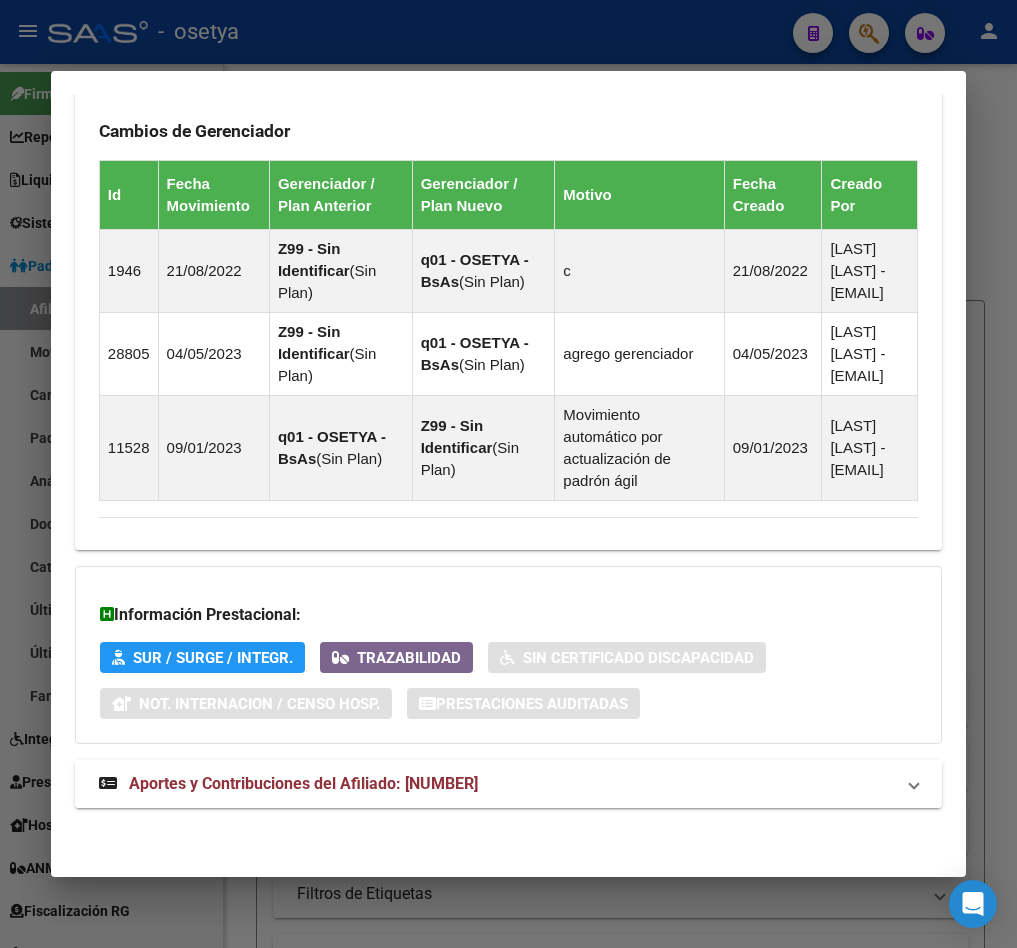 click on "Aportes y Contribuciones del Afiliado: [NUMBER]" at bounding box center [496, 784] 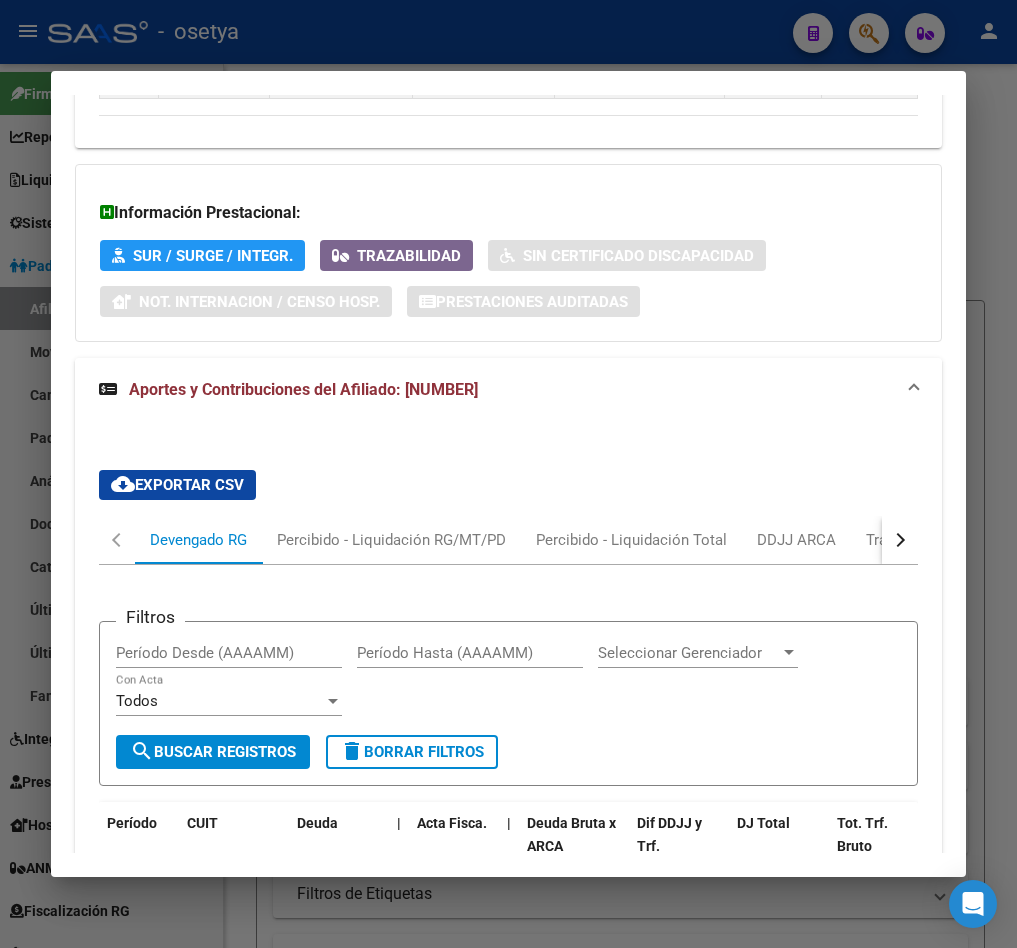 scroll, scrollTop: 1761, scrollLeft: 0, axis: vertical 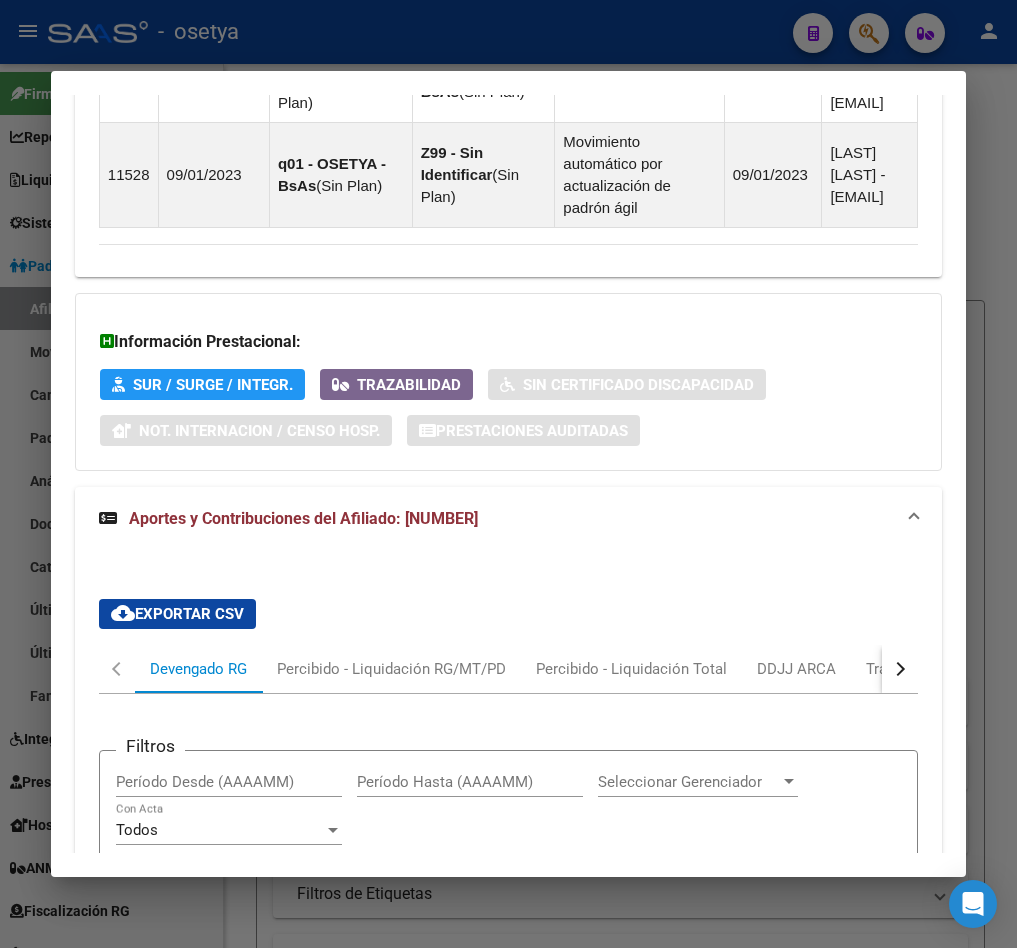 click at bounding box center [900, 669] 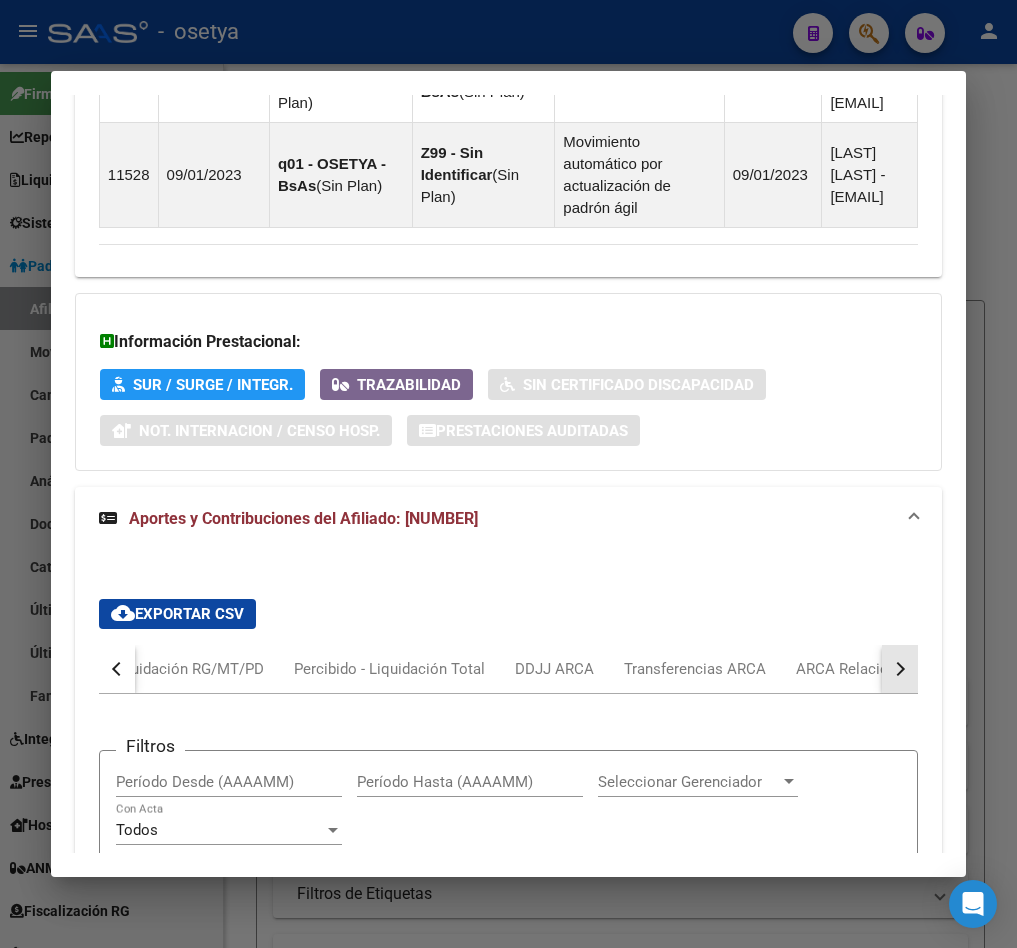 click at bounding box center [900, 669] 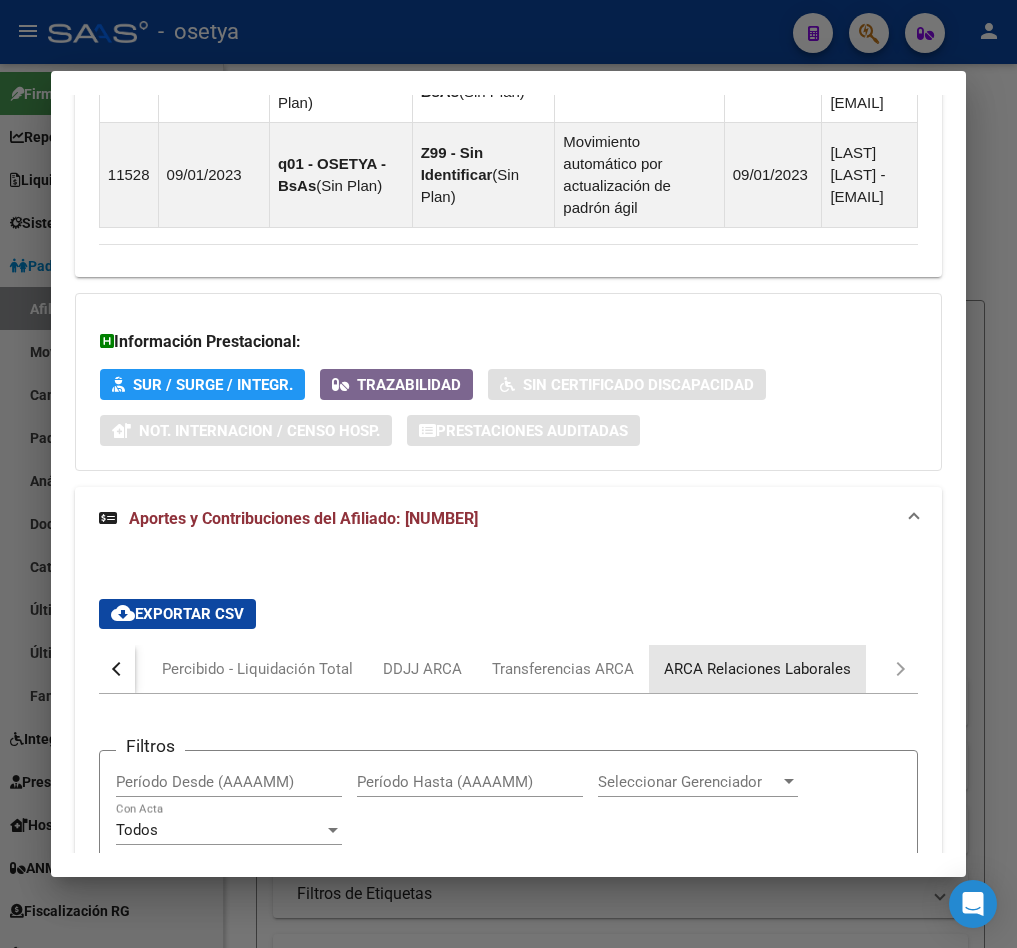 click on "ARCA Relaciones Laborales" at bounding box center [757, 669] 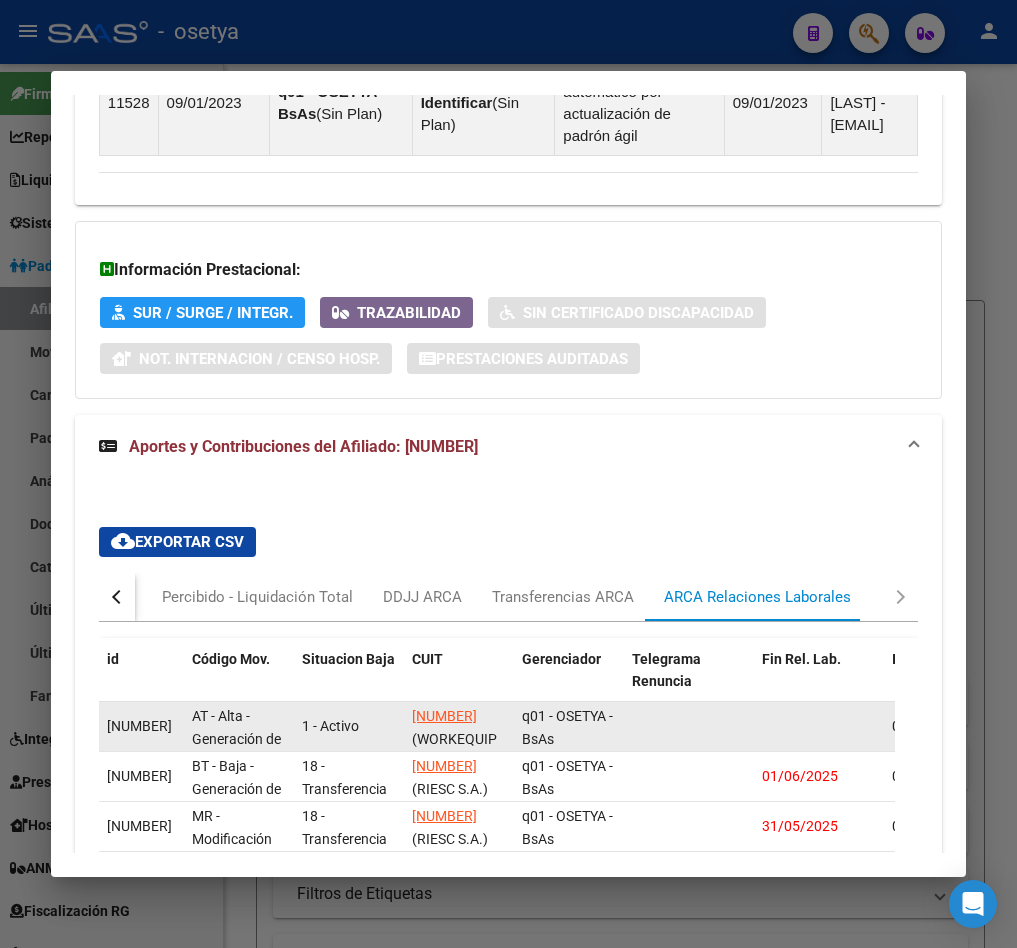 scroll, scrollTop: 2133, scrollLeft: 0, axis: vertical 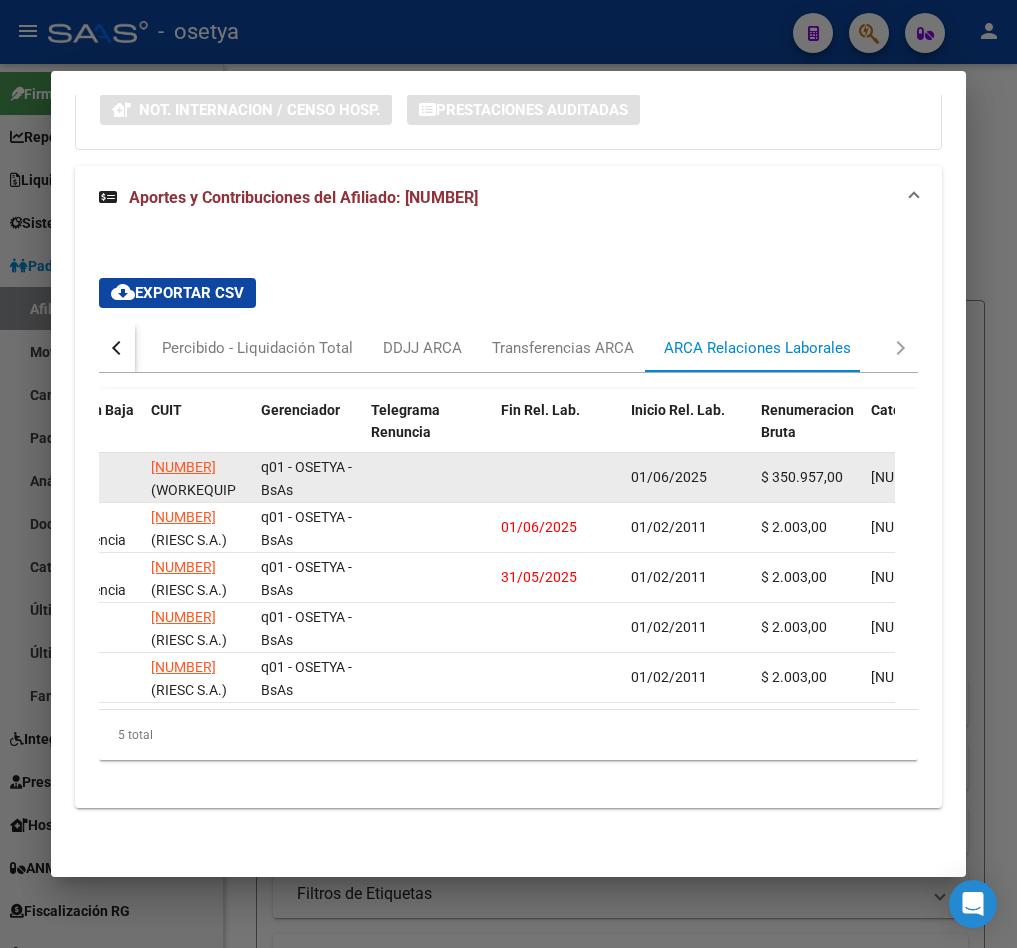 drag, startPoint x: 697, startPoint y: 451, endPoint x: 646, endPoint y: 468, distance: 53.75872 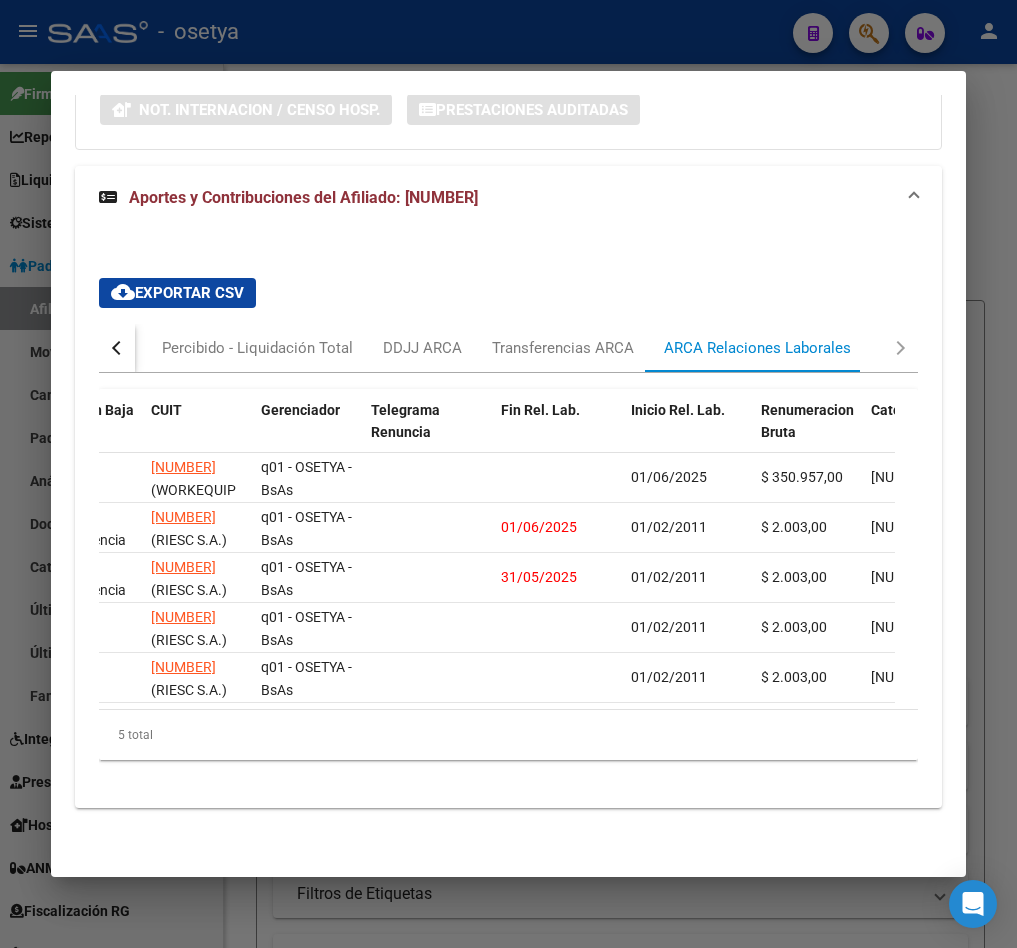 copy on "01/06/2025" 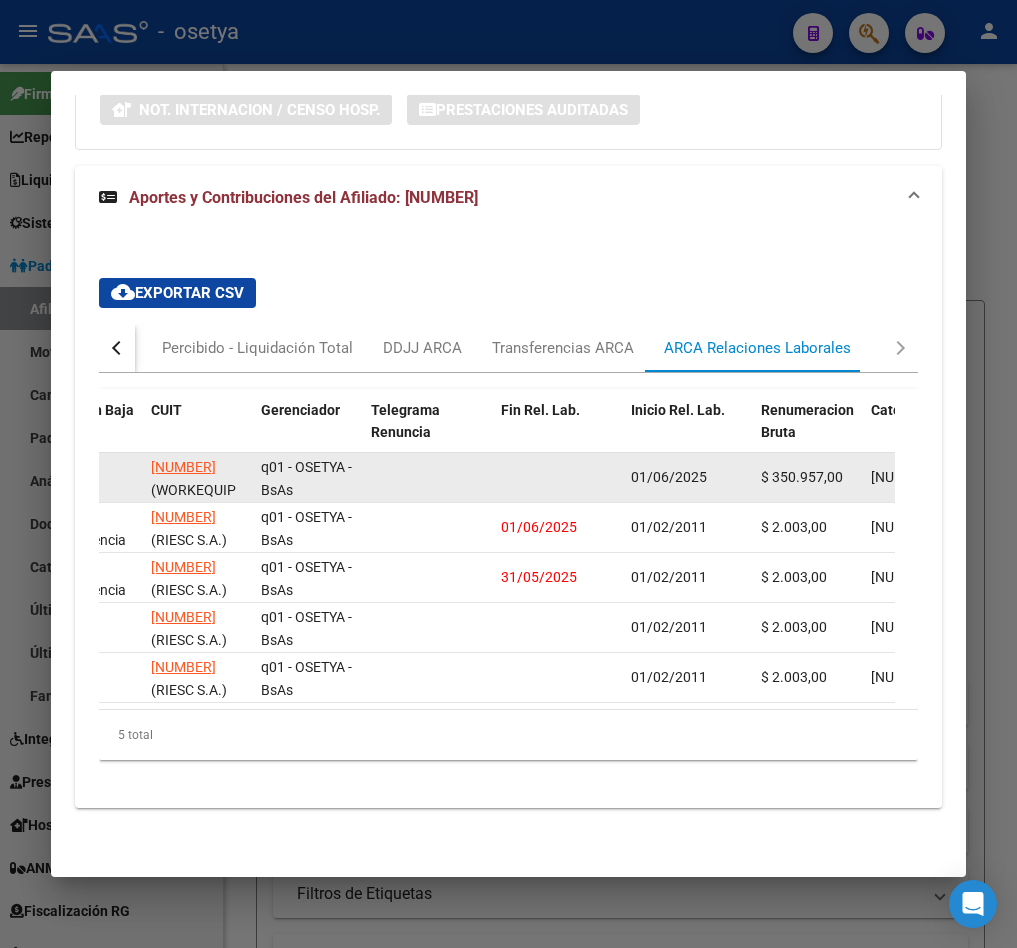 click on "(WORKEQUIP SRL)" 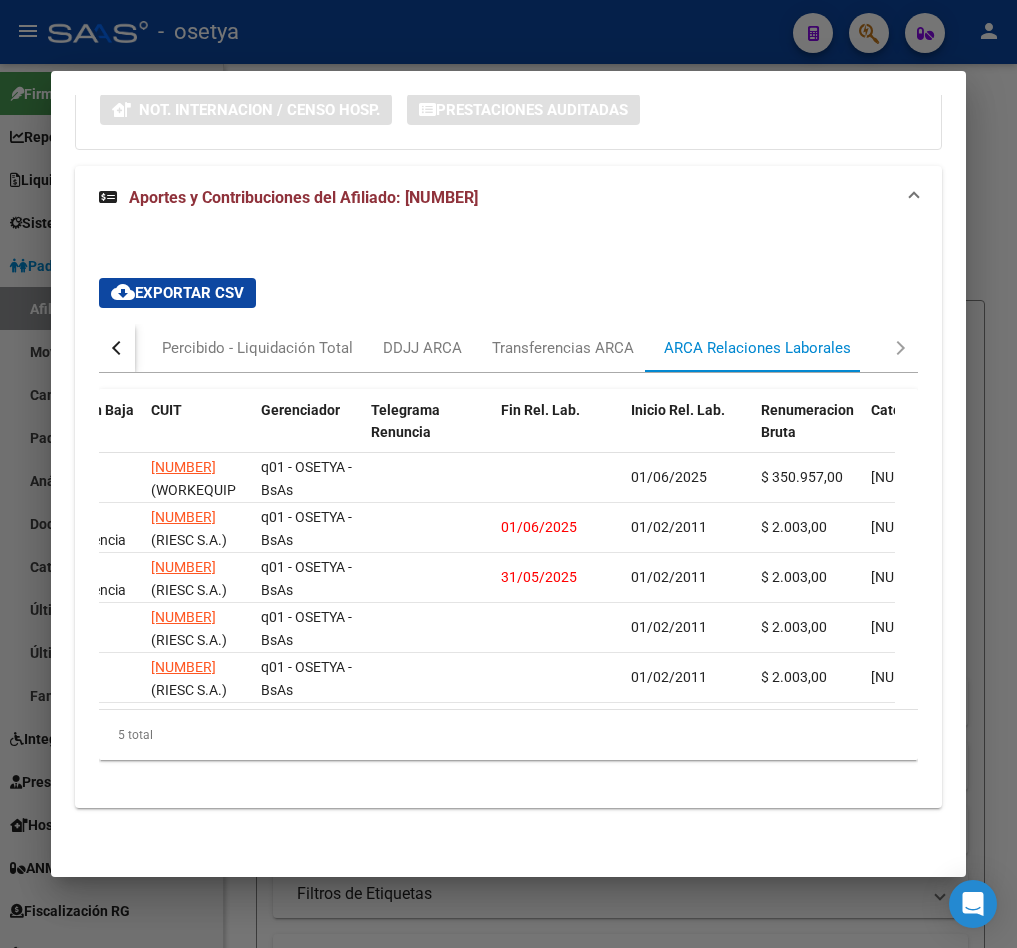 copy on "WORKEQUIP" 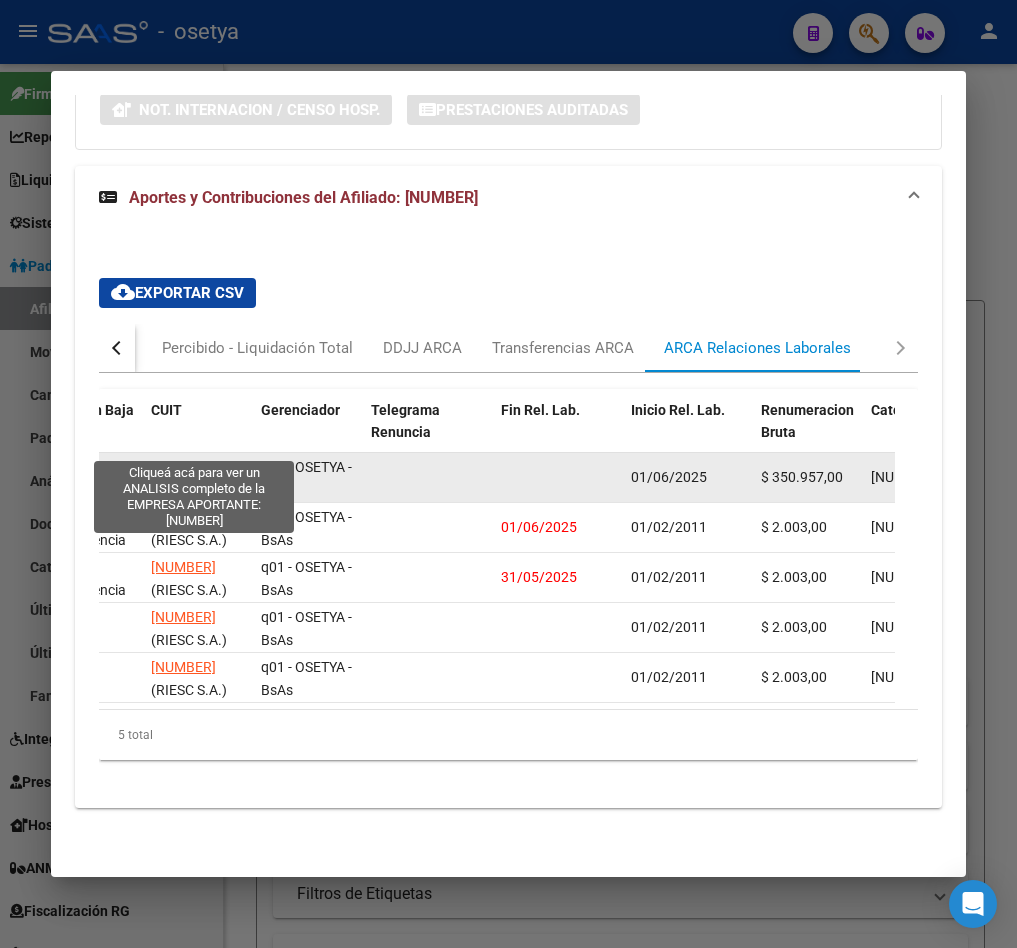 drag, startPoint x: 144, startPoint y: 442, endPoint x: 237, endPoint y: 436, distance: 93.193344 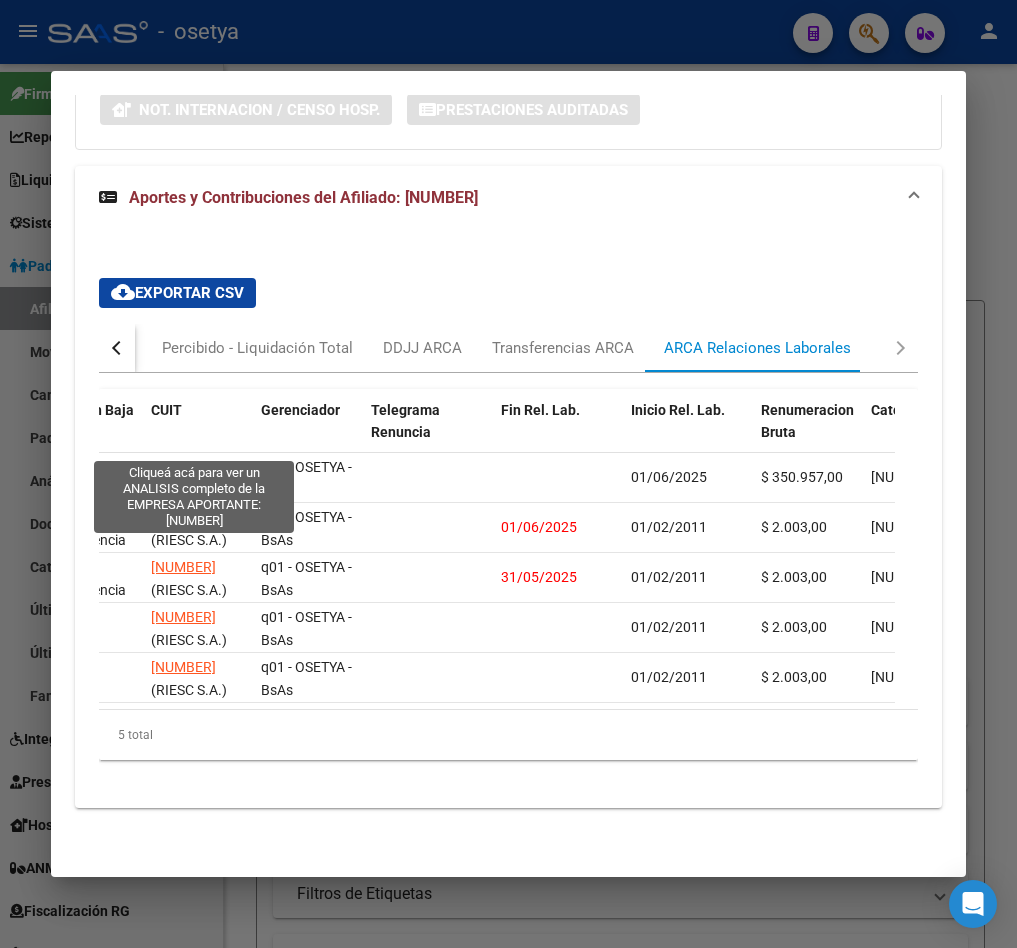 copy on "[NUMBER]" 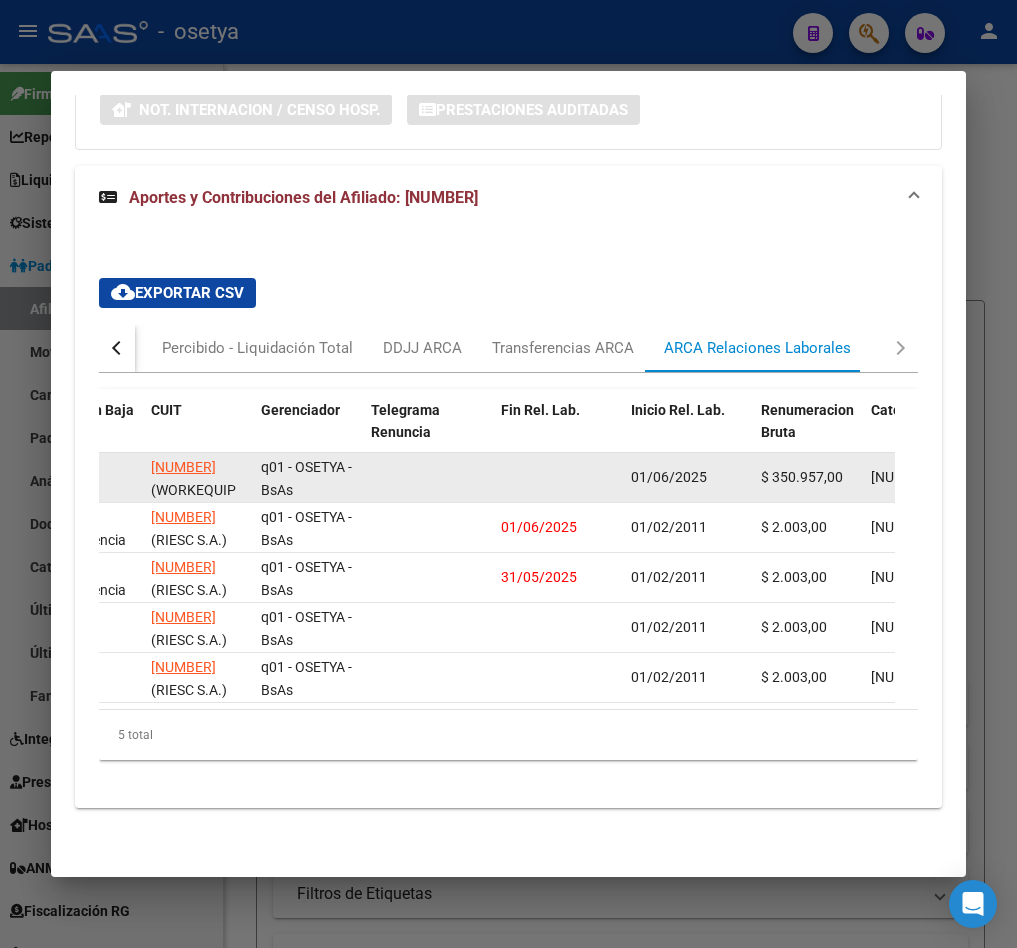 copy on "[NUMBER]" 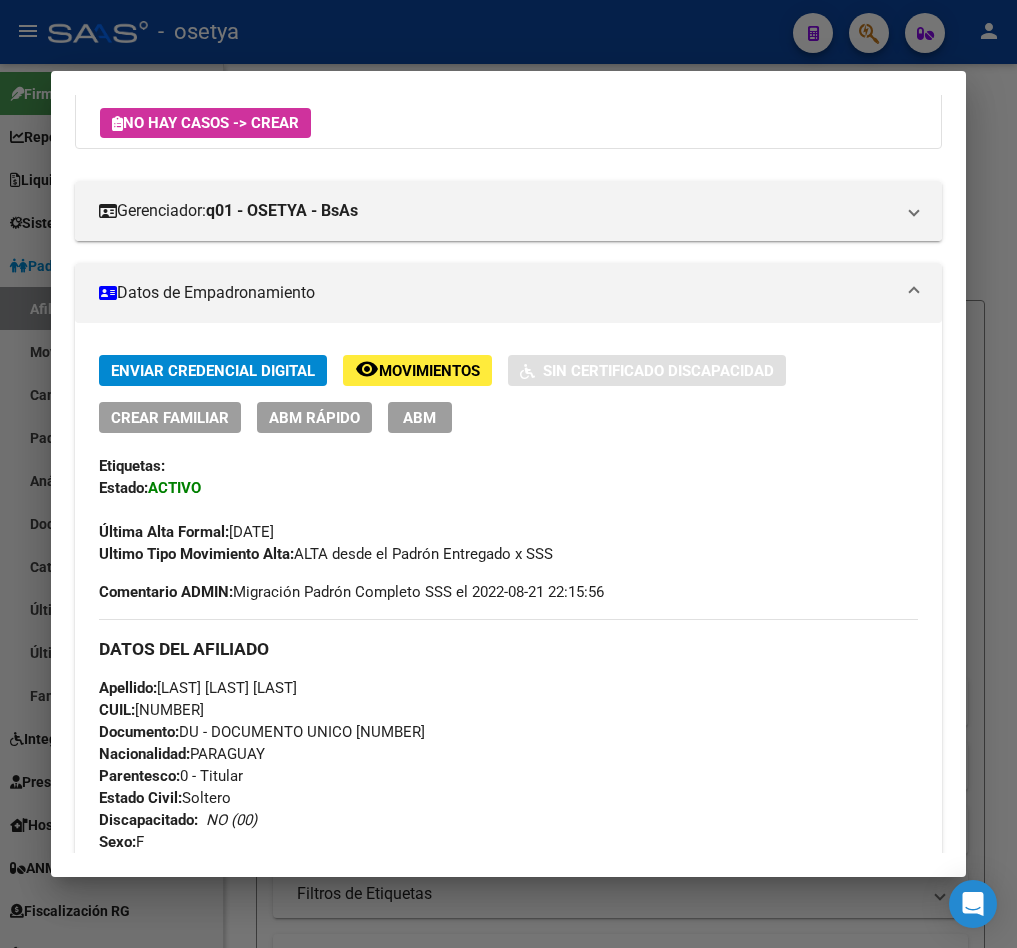 scroll, scrollTop: 0, scrollLeft: 0, axis: both 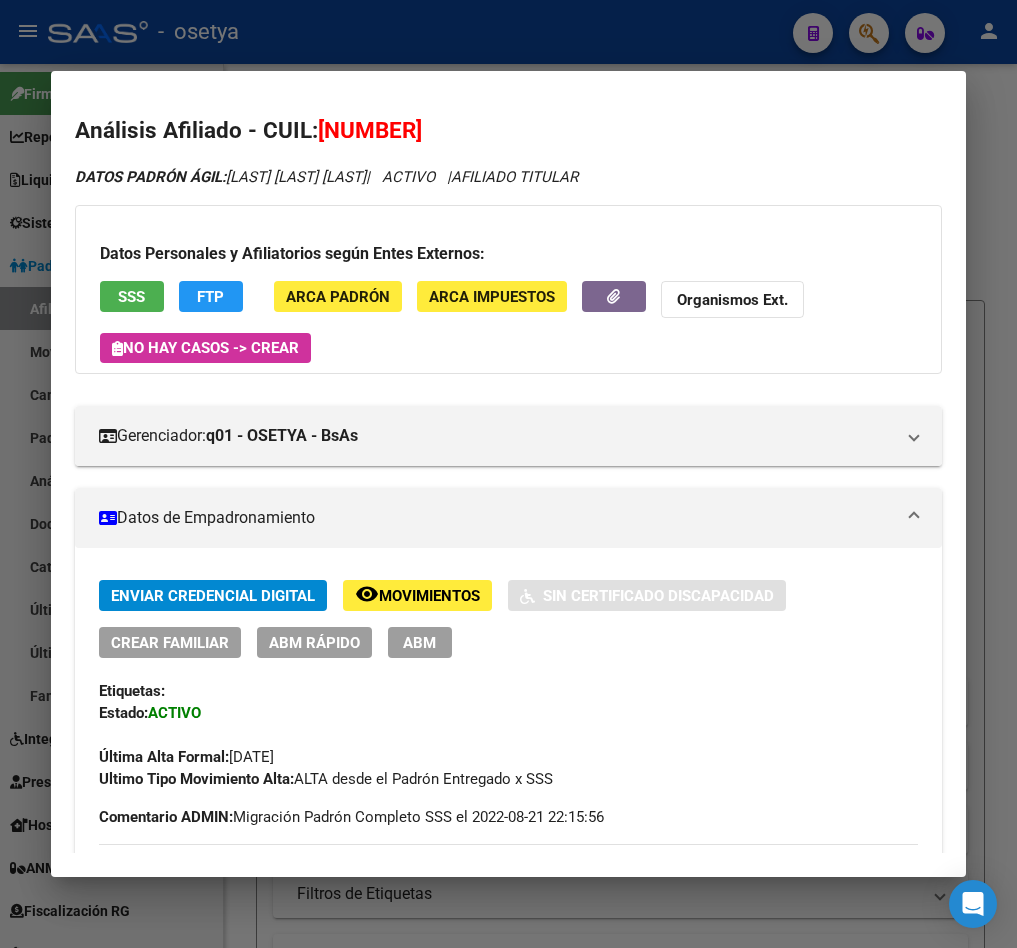 click on "[NUMBER]" at bounding box center (370, 130) 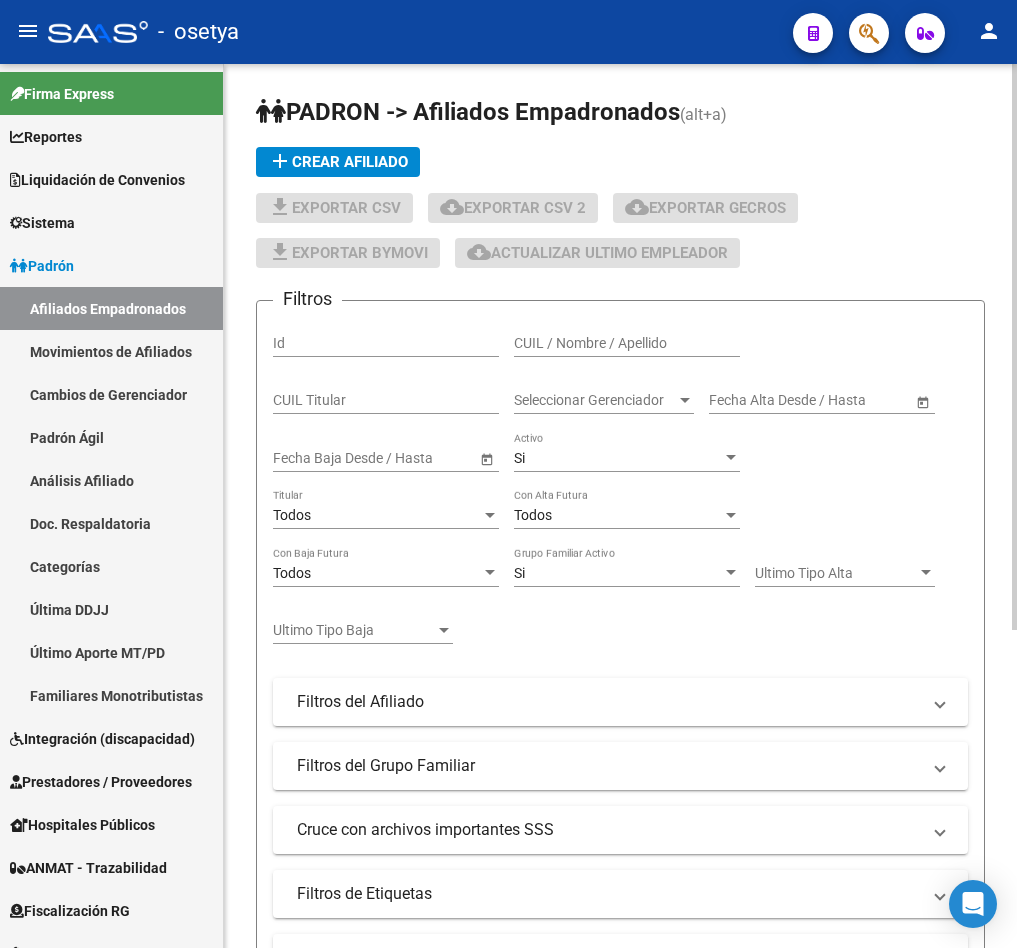 scroll, scrollTop: 0, scrollLeft: 0, axis: both 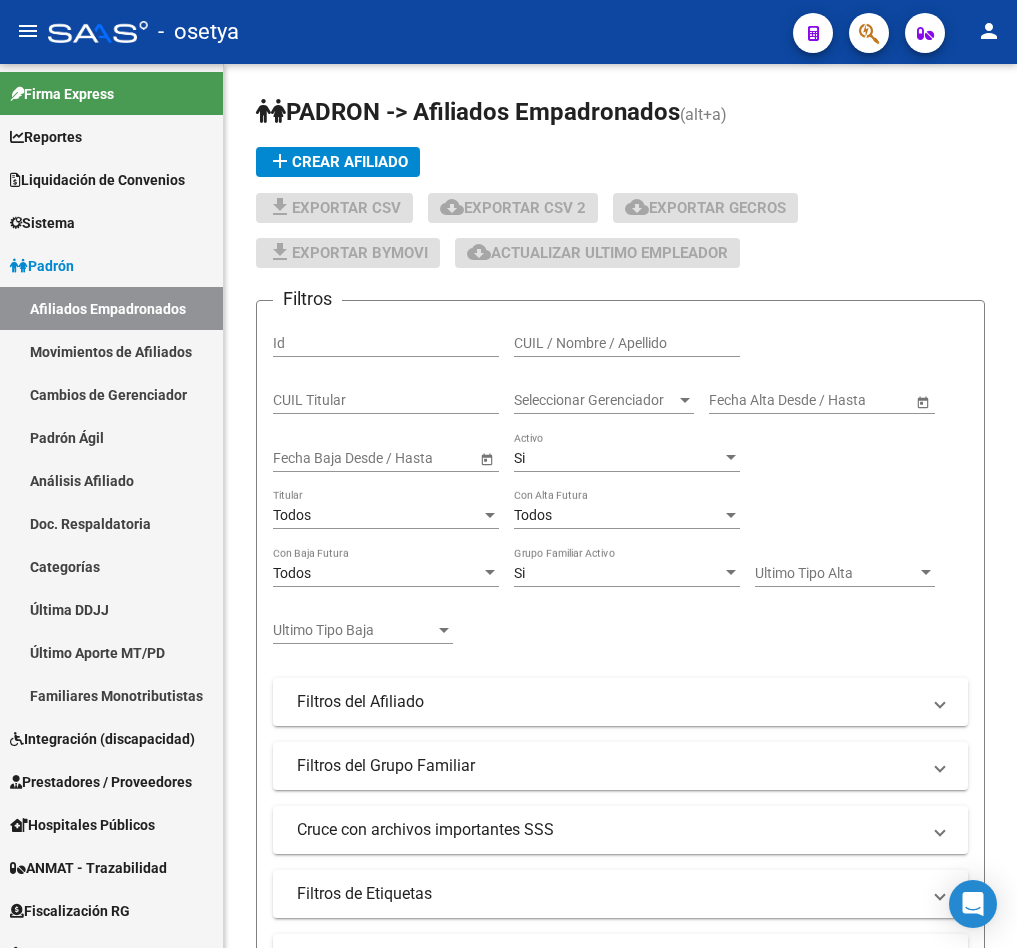 click 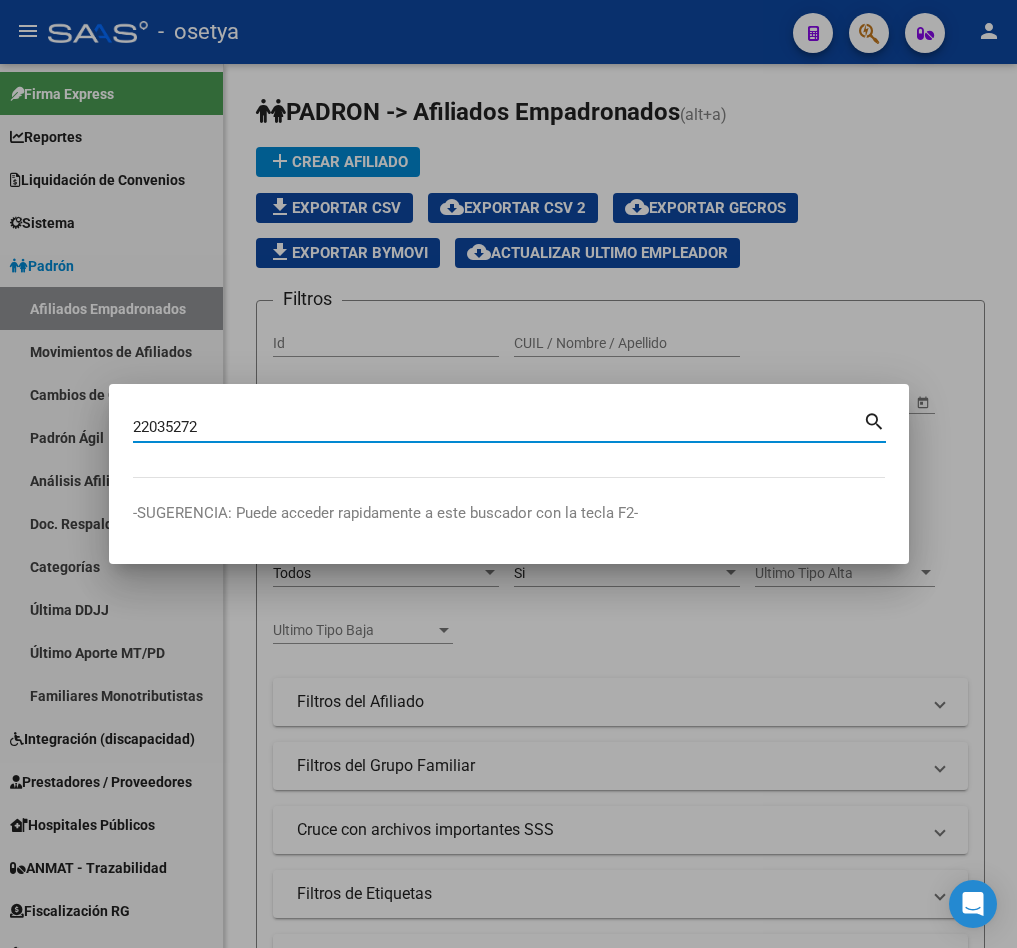 type on "22035272" 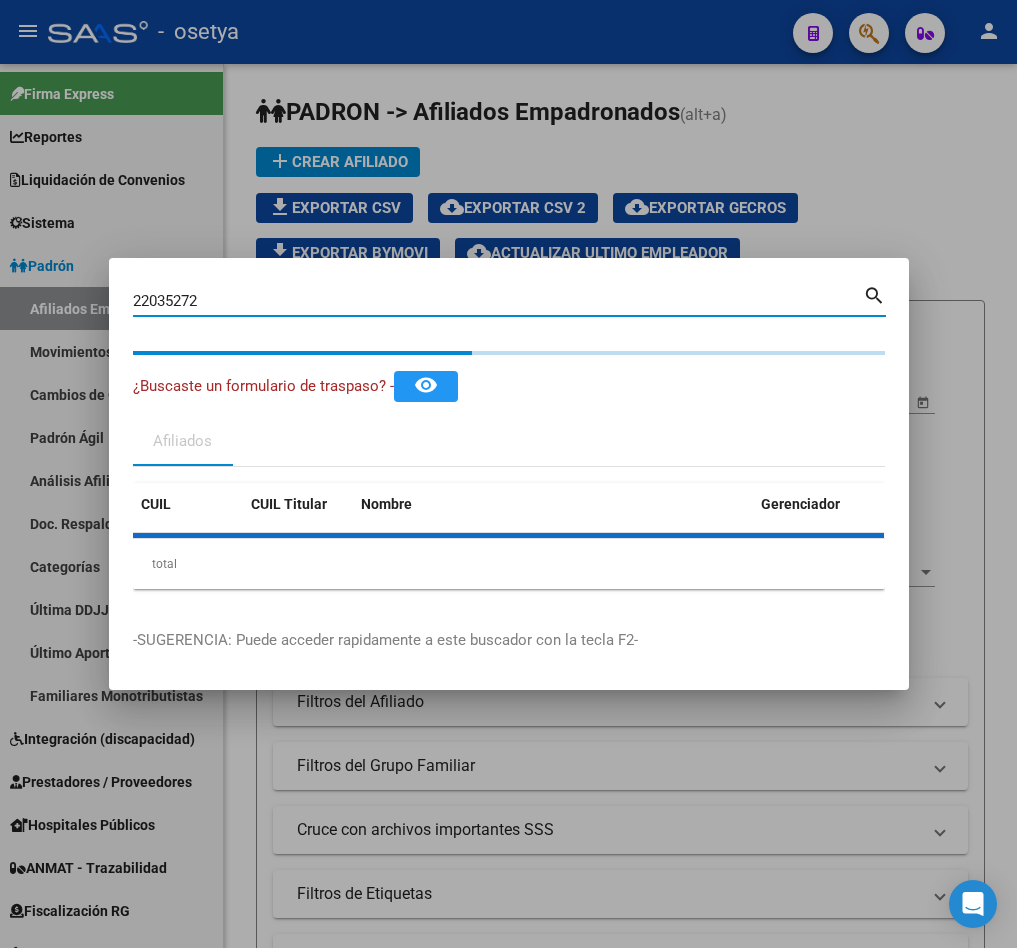 click 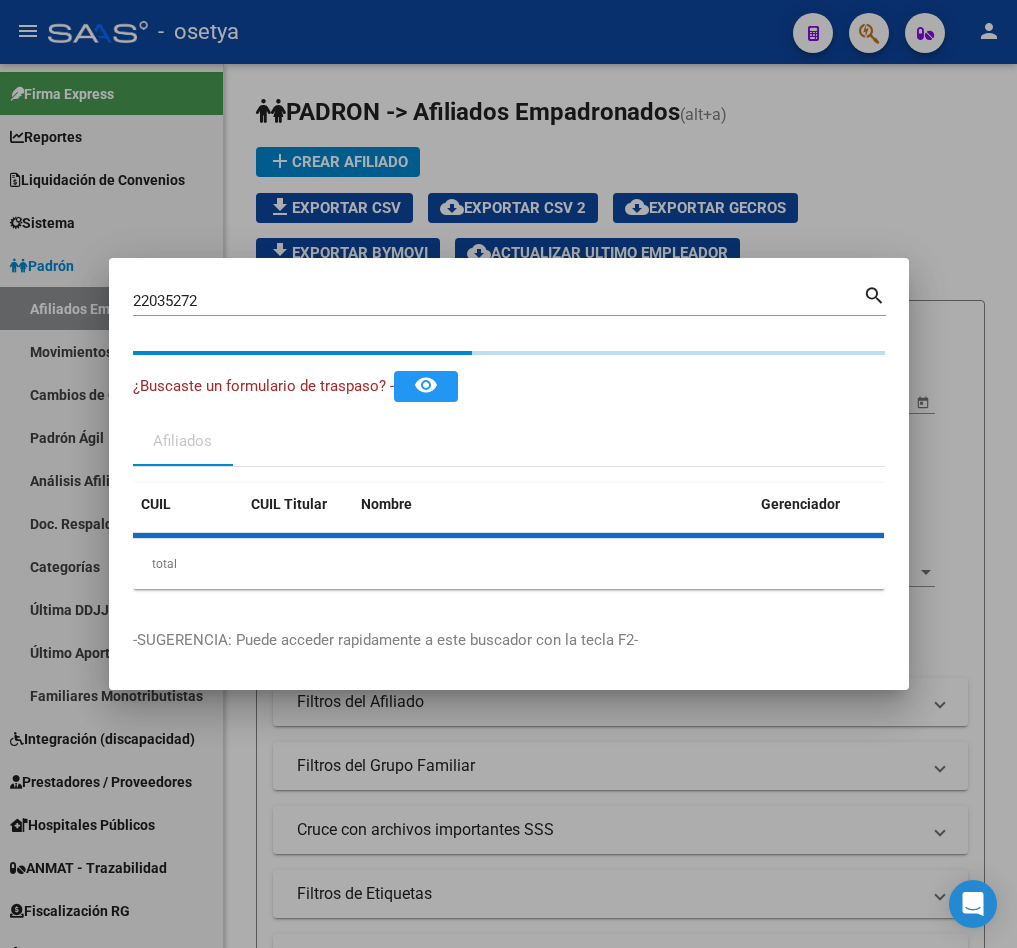 click on "22035272 Buscar (apellido, dni, cuil, nro traspaso, cuit, obra social) search" at bounding box center (509, 308) 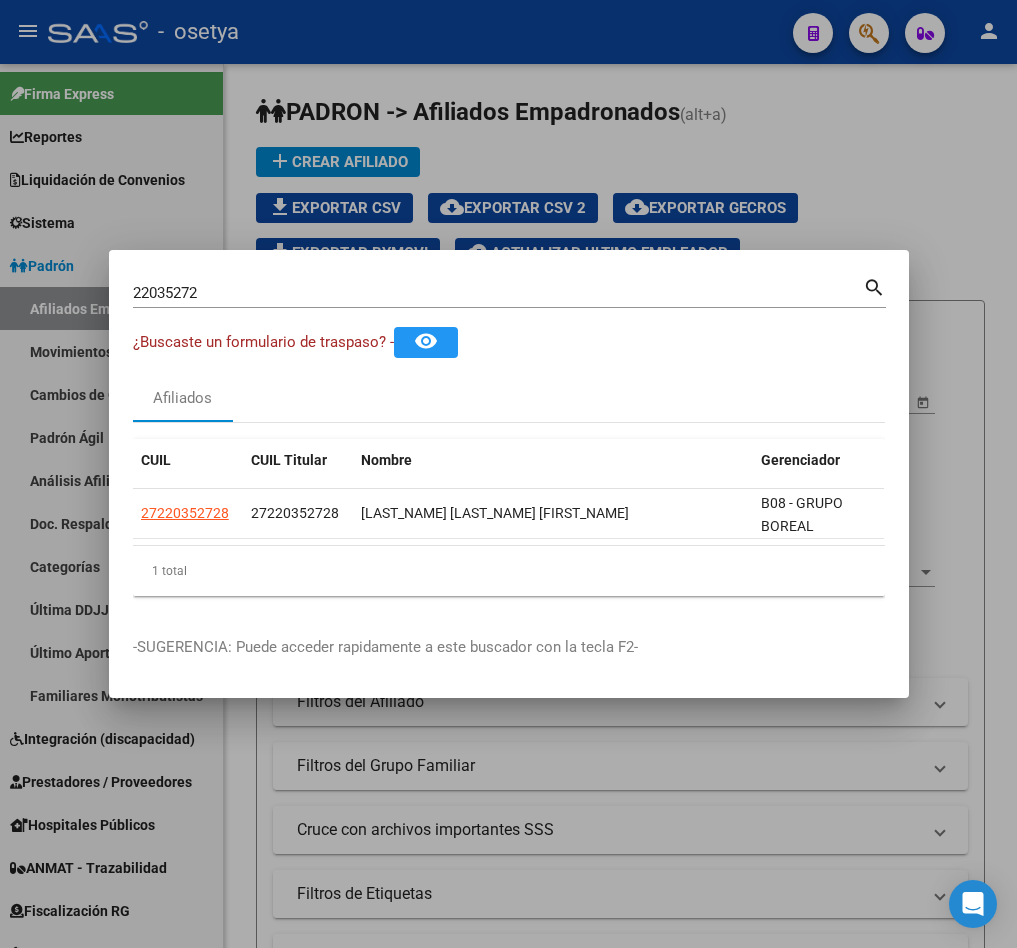 click on "22035272" at bounding box center (498, 293) 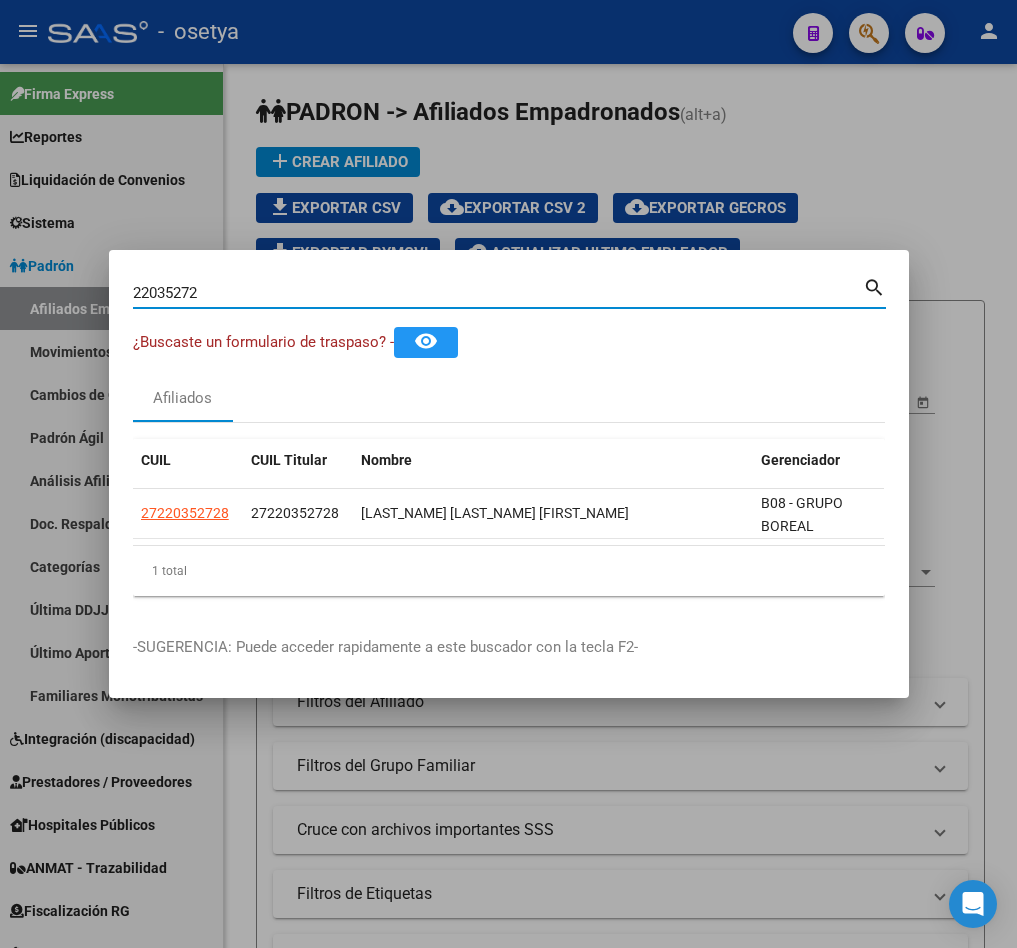 click on "22035272" at bounding box center (498, 293) 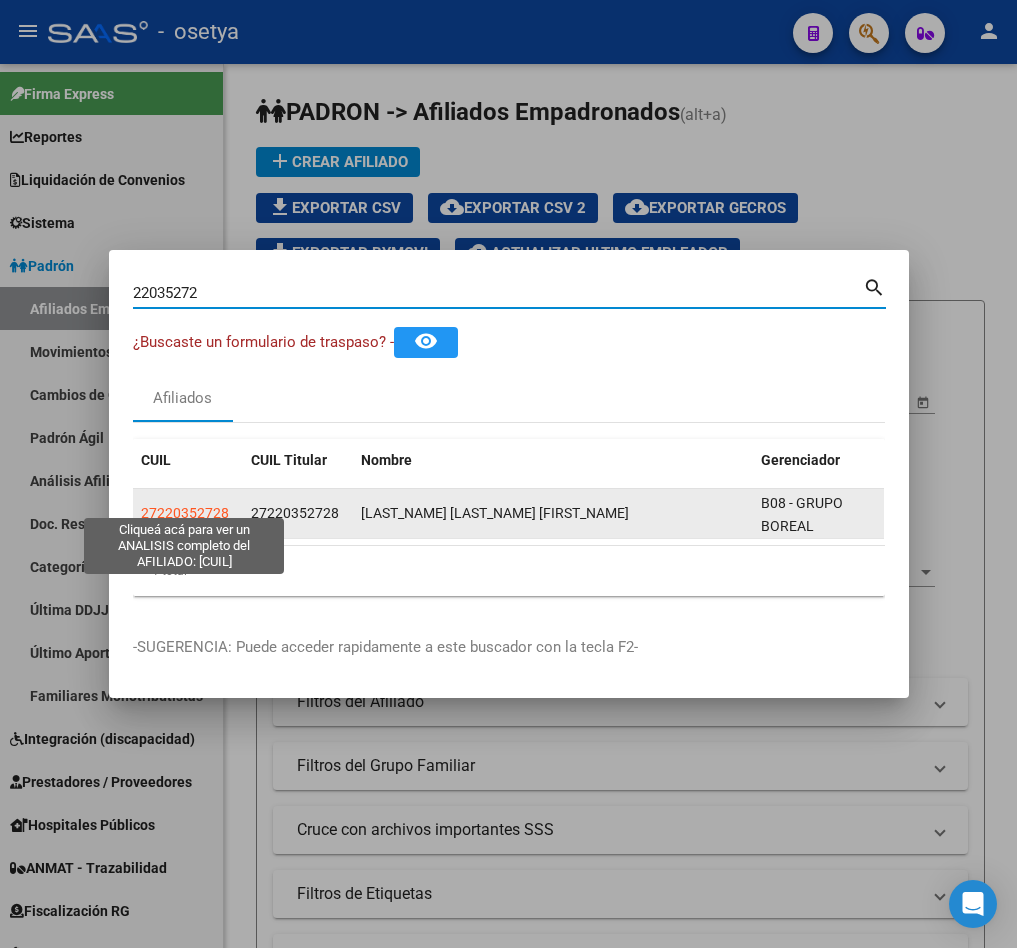 click on "27220352728" 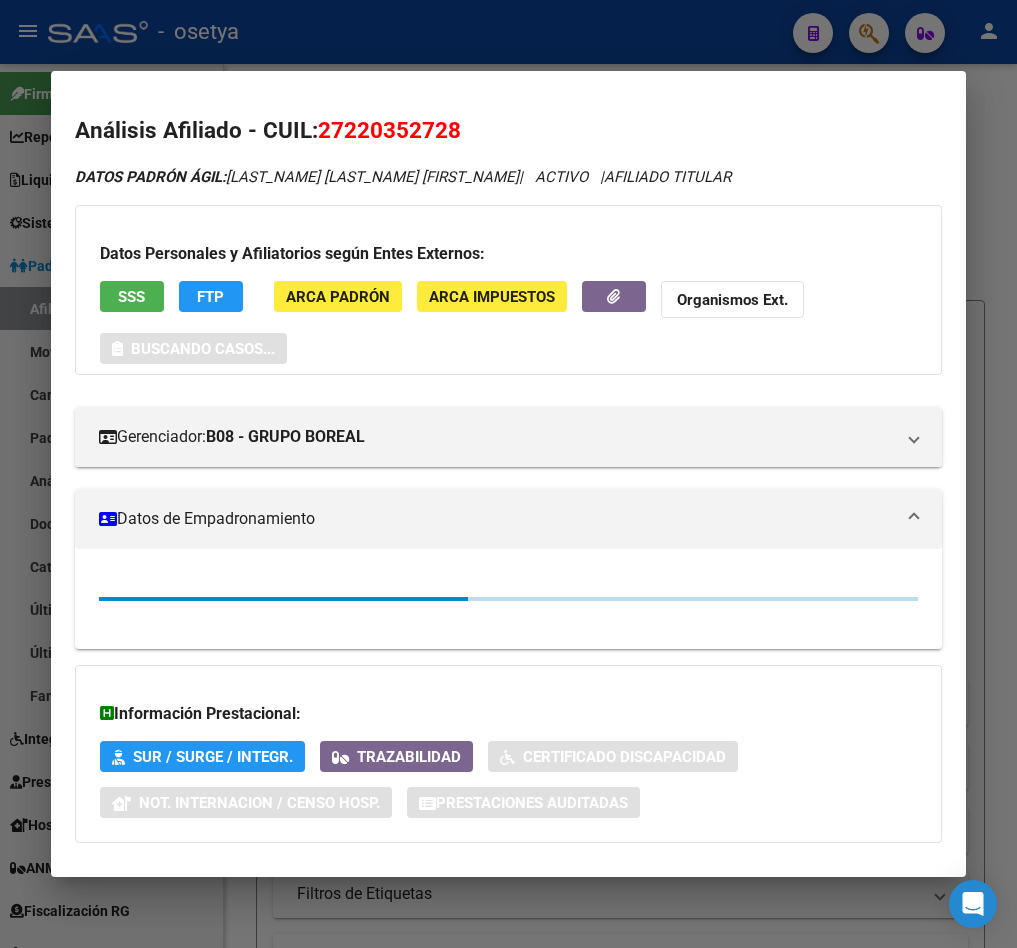 scroll, scrollTop: 99, scrollLeft: 0, axis: vertical 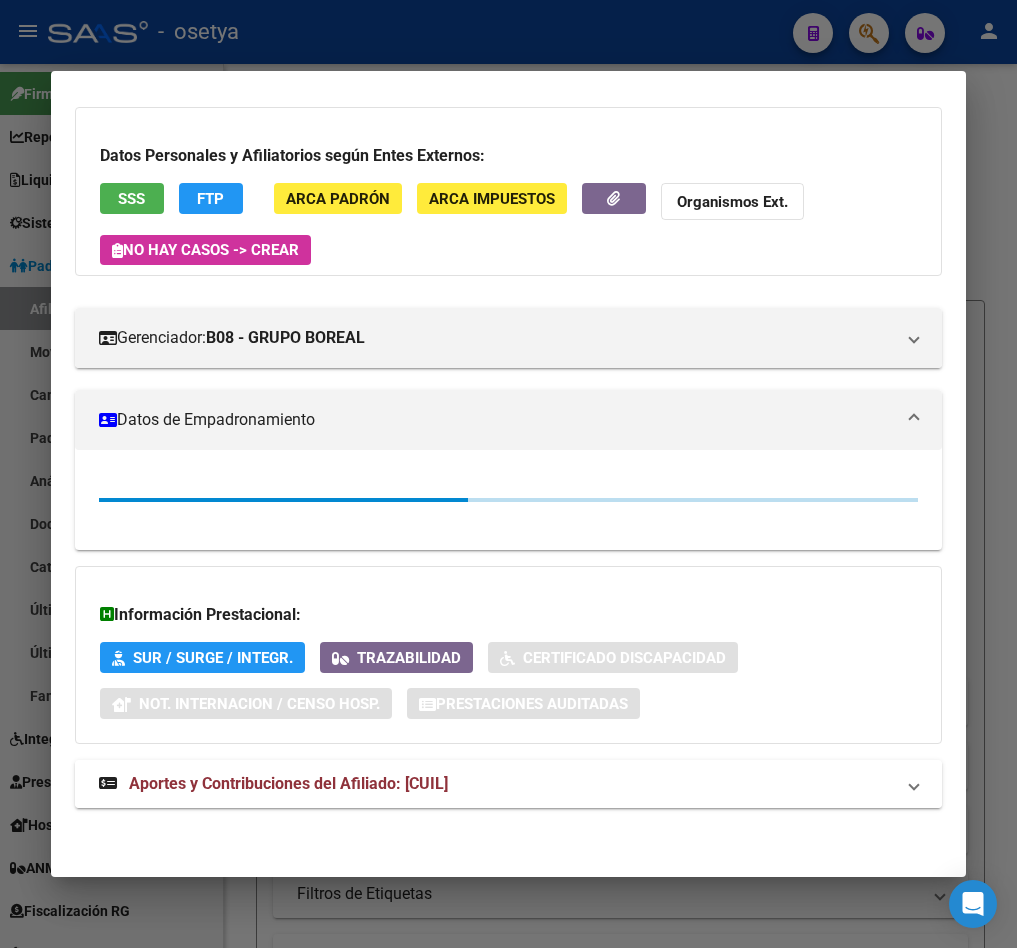 click on "DATOS PADRÓN ÁGIL:  PONCE CEBALLOS NORMA S              |   ACTIVO   |     AFILIADO TITULAR  Datos Personales y Afiliatorios según Entes Externos: SSS FTP ARCA Padrón ARCA Impuestos Organismos Ext.   No hay casos -> Crear
Gerenciador:      B08 - GRUPO BOREAL Atención telefónica: Emergencias:   0800 555 4600 Telefono Lunes a viernes de 9 a 21:   0810 555 2673 Wsp Lunes a viernes de 9 a 17:   11 20400636 Atención emergencias: EMERGENCIAS :   0800 555 4600 Otros Datos Útiles: Cartilla:  LINK    Datos de Empadronamiento    Información Prestacional:       SUR / SURGE / INTEGR.    Trazabilidad    Certificado Discapacidad    Not. Internacion / Censo Hosp.  Prestaciones Auditadas     Aportes y Contribuciones del Afiliado: 27220352728 Hemos buscado el CUIL - 27220352728 - y el mismo no existe en nuestra información procesada de aportes y contribuciones  El mismo fue buscado en:  Cuenta Corriente Devengada de Régimen General Percibidos de Aportes Detallado Percibido Total" at bounding box center (508, 449) 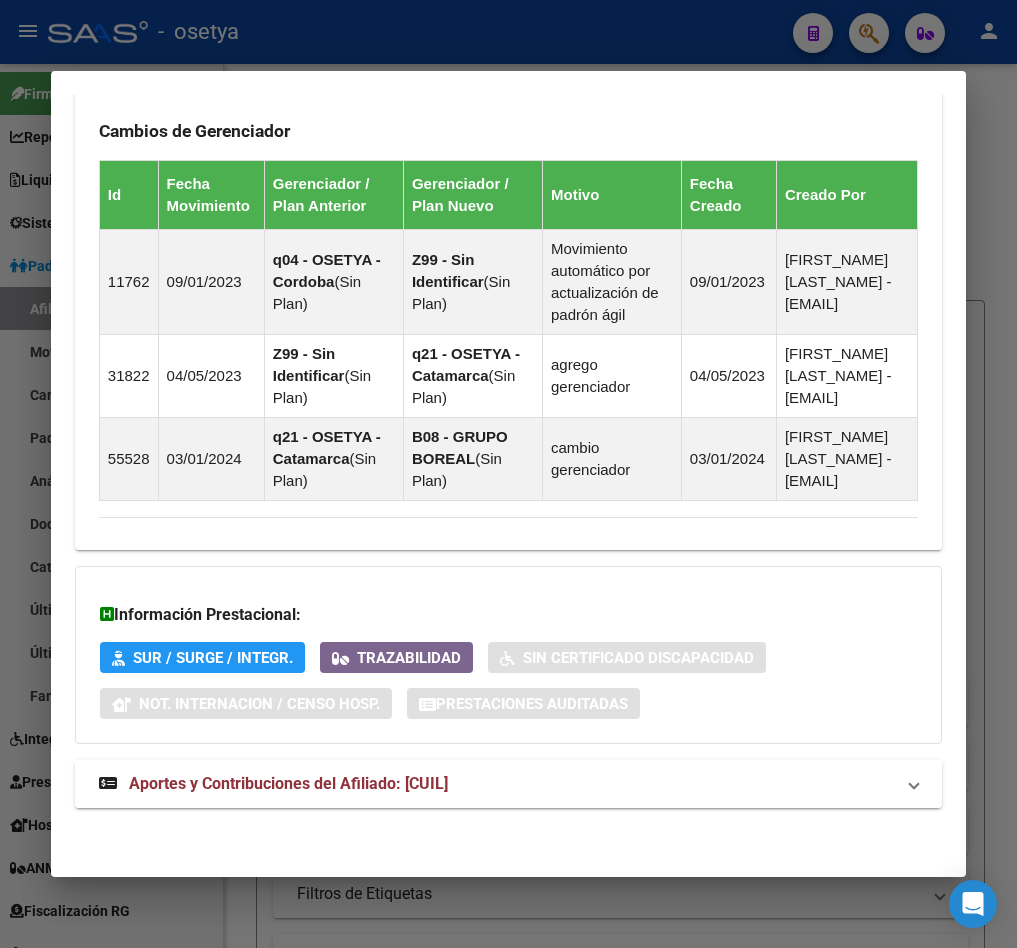 click on "Aportes y Contribuciones del Afiliado: 27220352728" at bounding box center (508, 784) 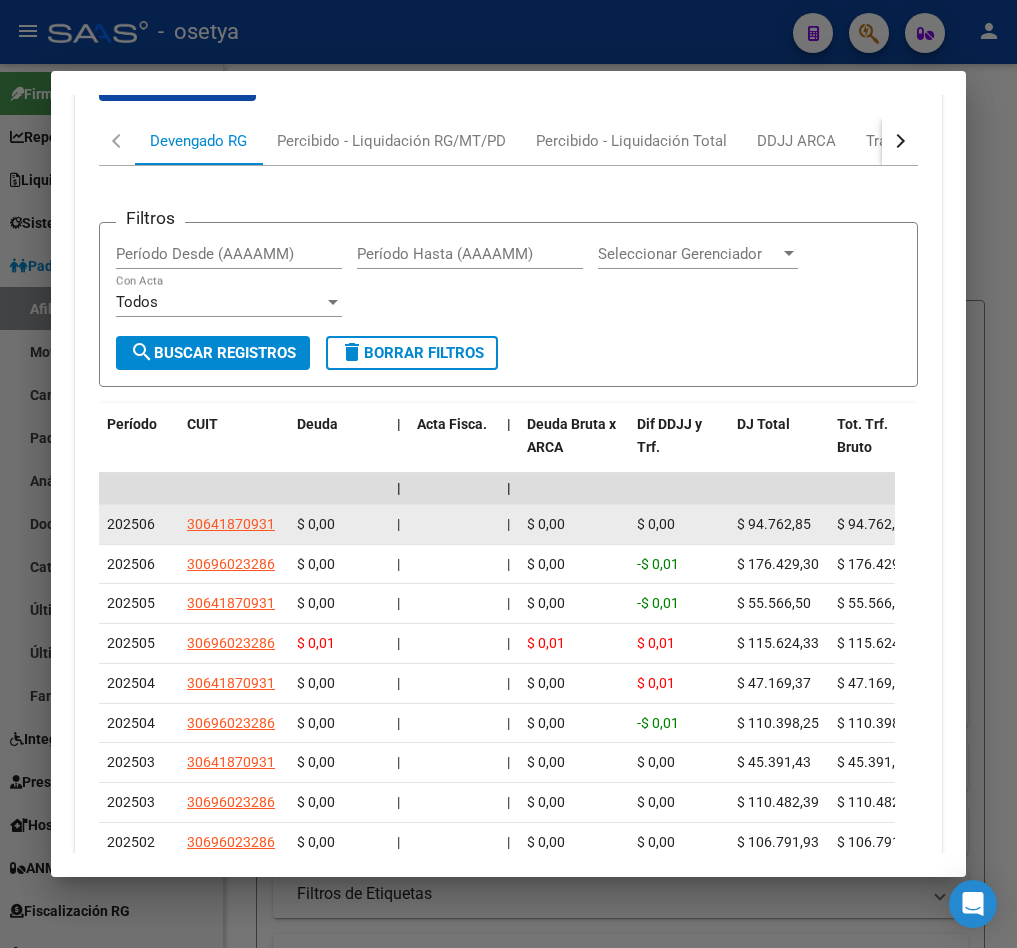 scroll, scrollTop: 2361, scrollLeft: 0, axis: vertical 